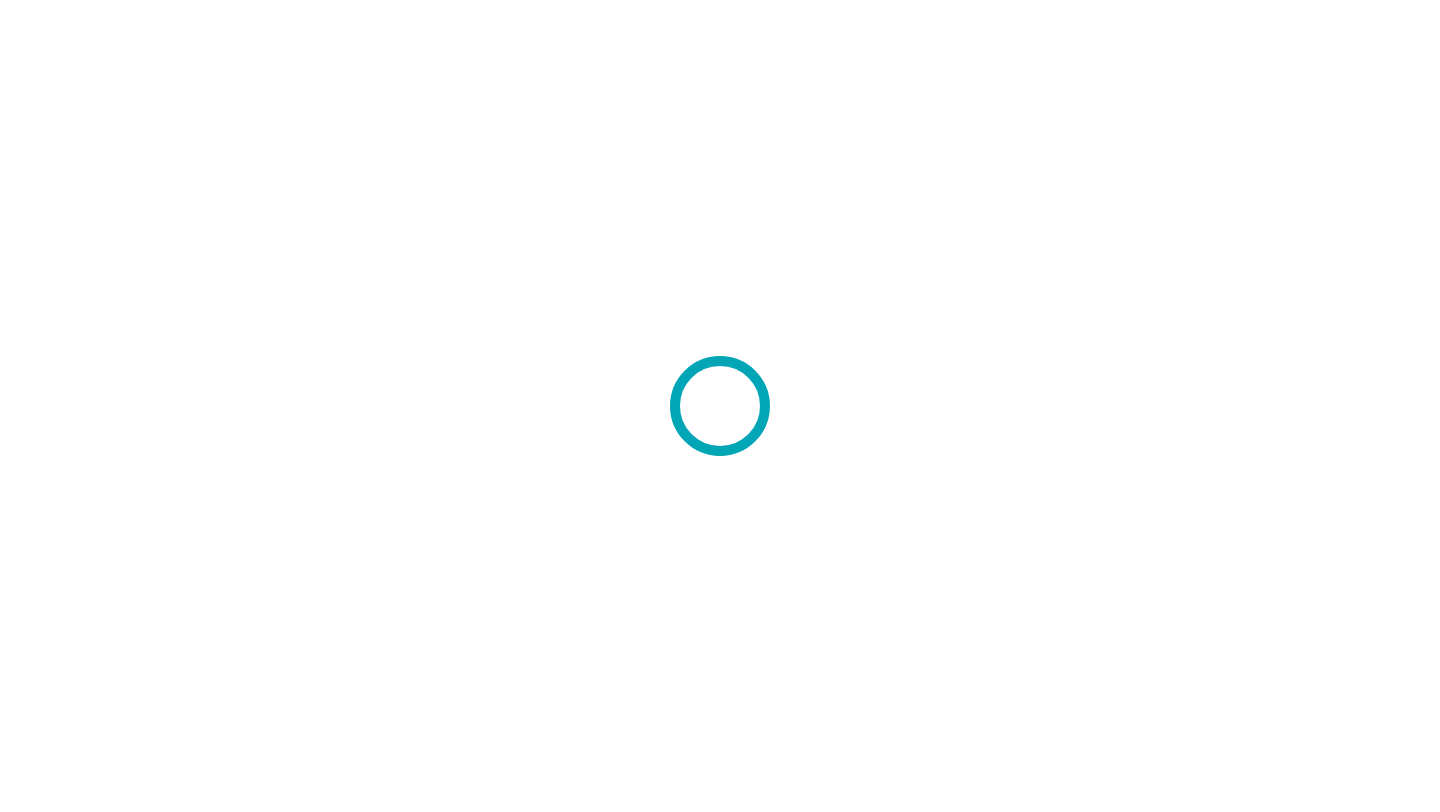 scroll, scrollTop: 0, scrollLeft: 0, axis: both 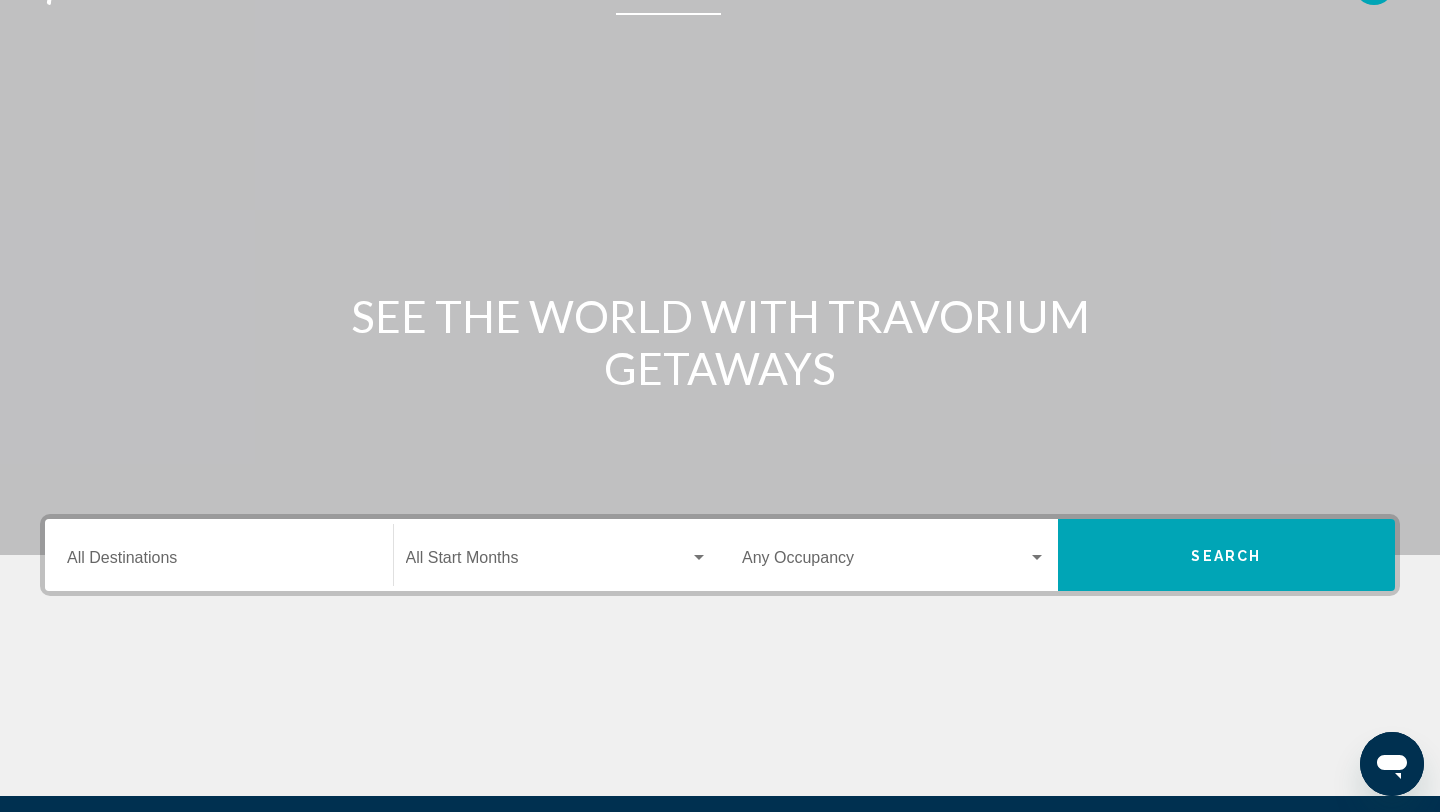 click on "Destination All Destinations" at bounding box center [219, 555] 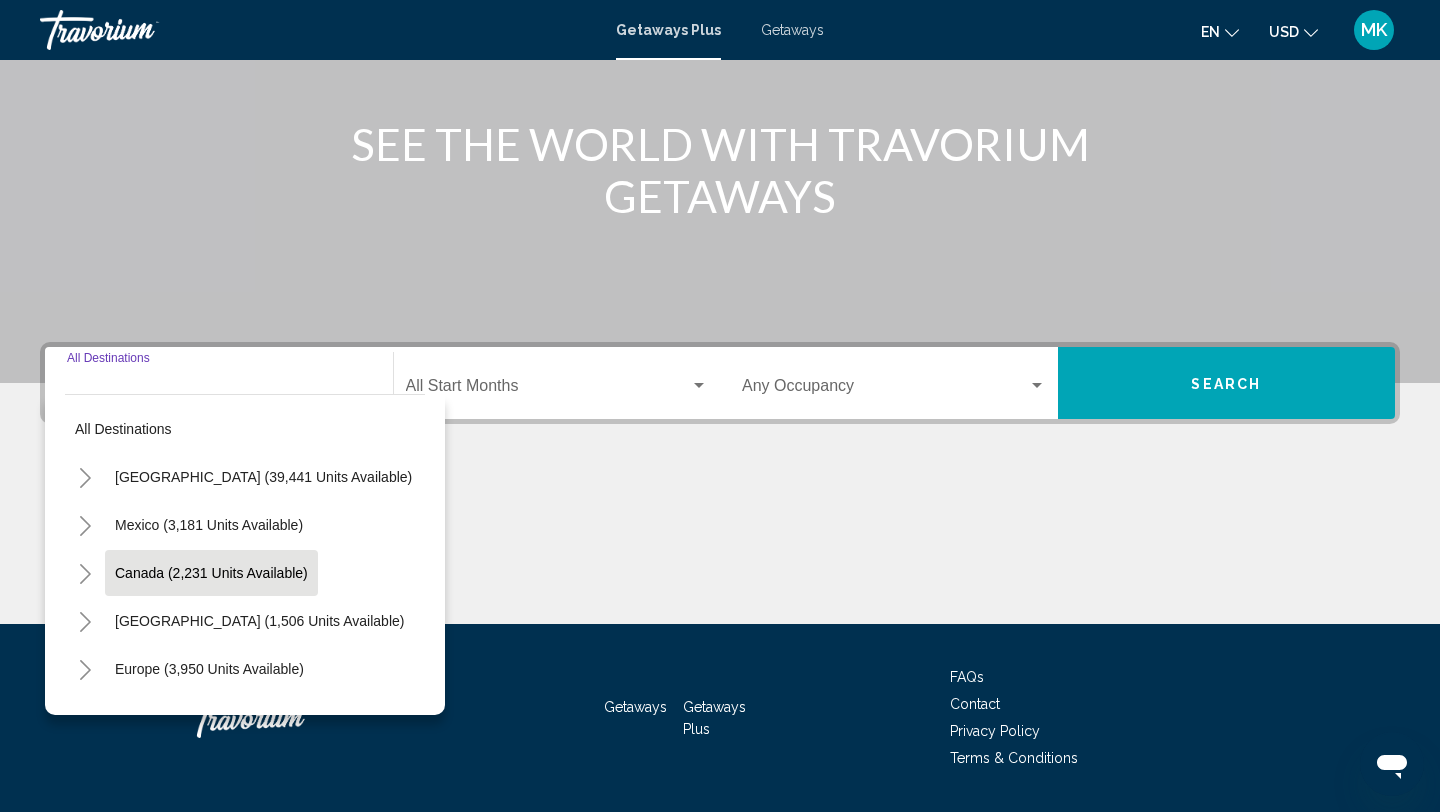 scroll, scrollTop: 274, scrollLeft: 0, axis: vertical 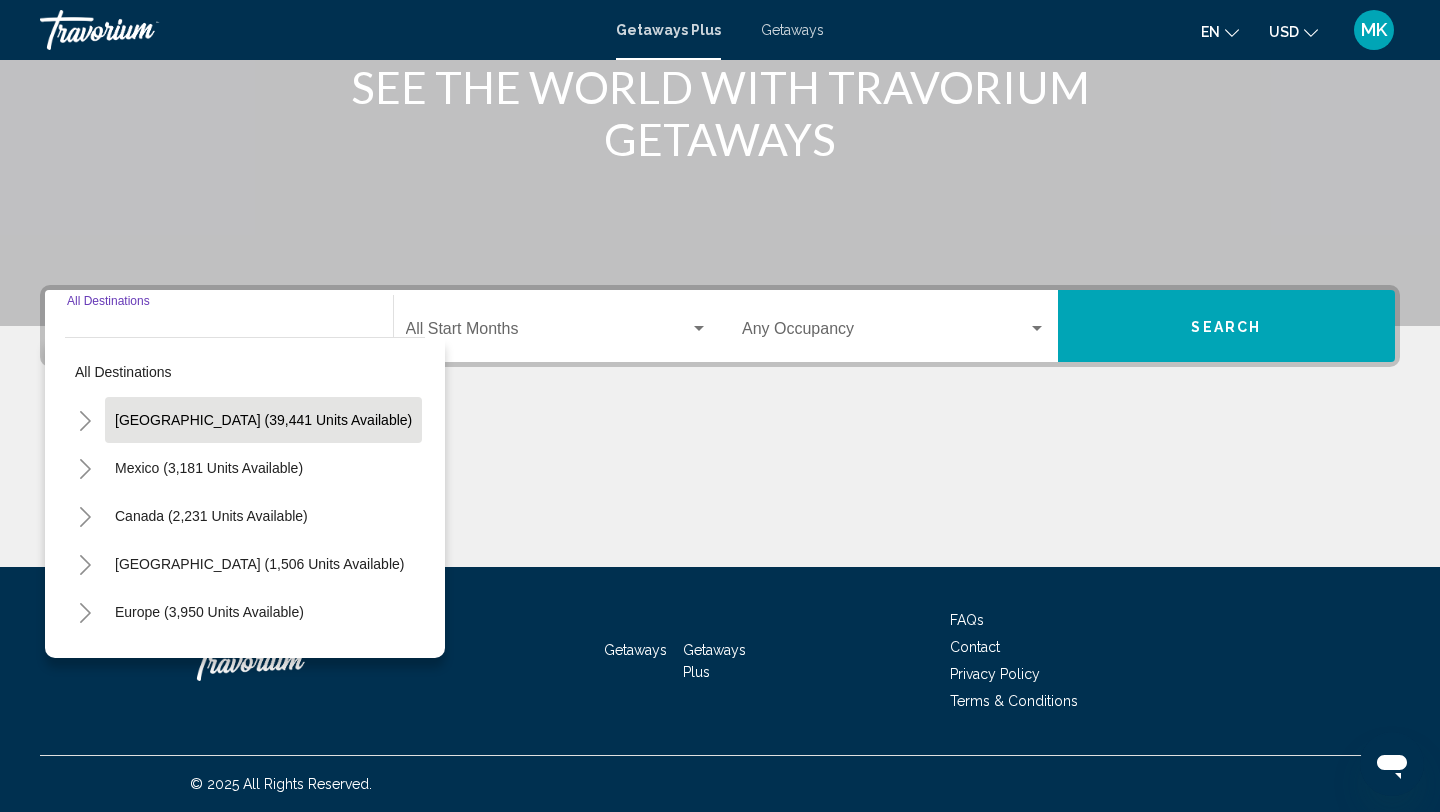click on "[GEOGRAPHIC_DATA] (39,441 units available)" at bounding box center [209, 468] 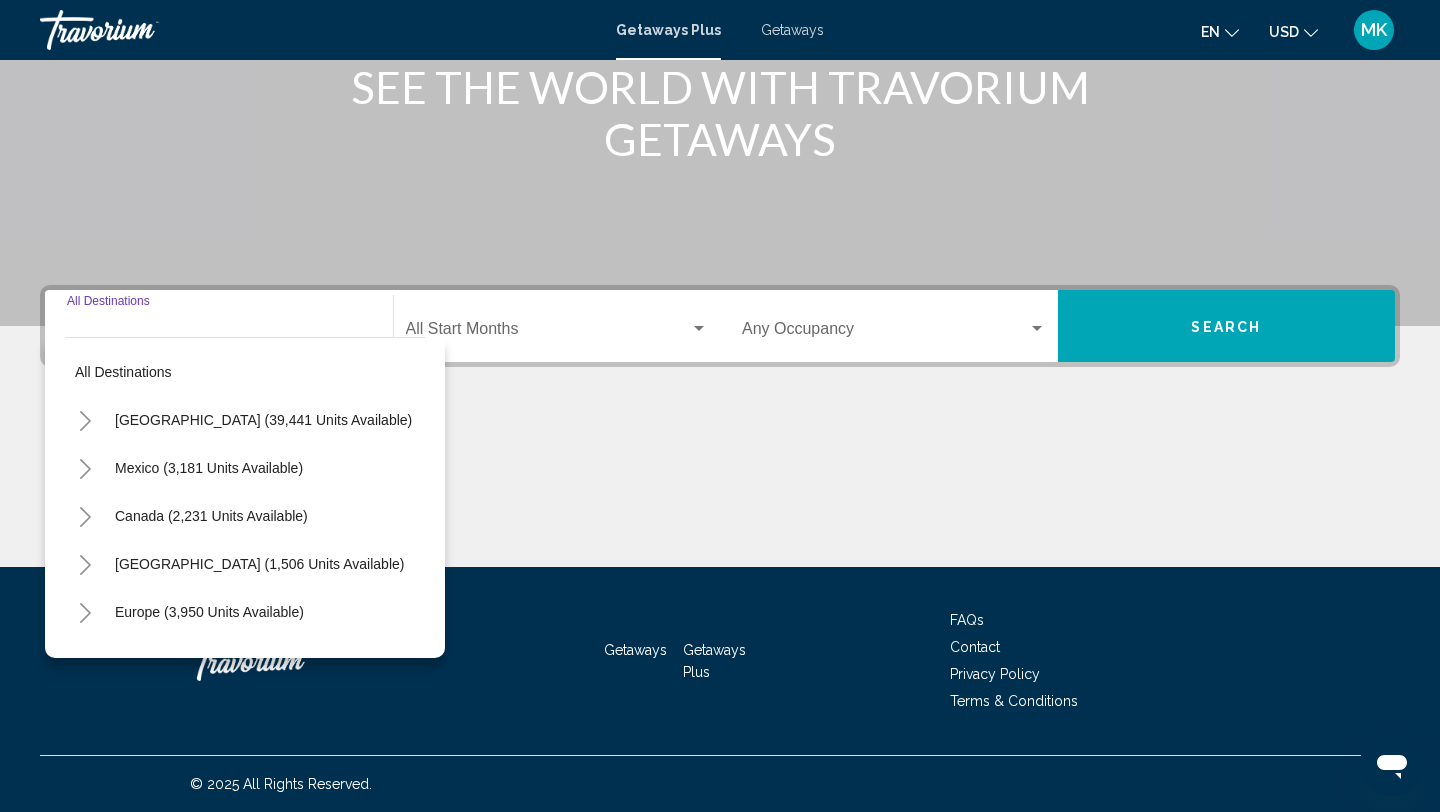 type on "**********" 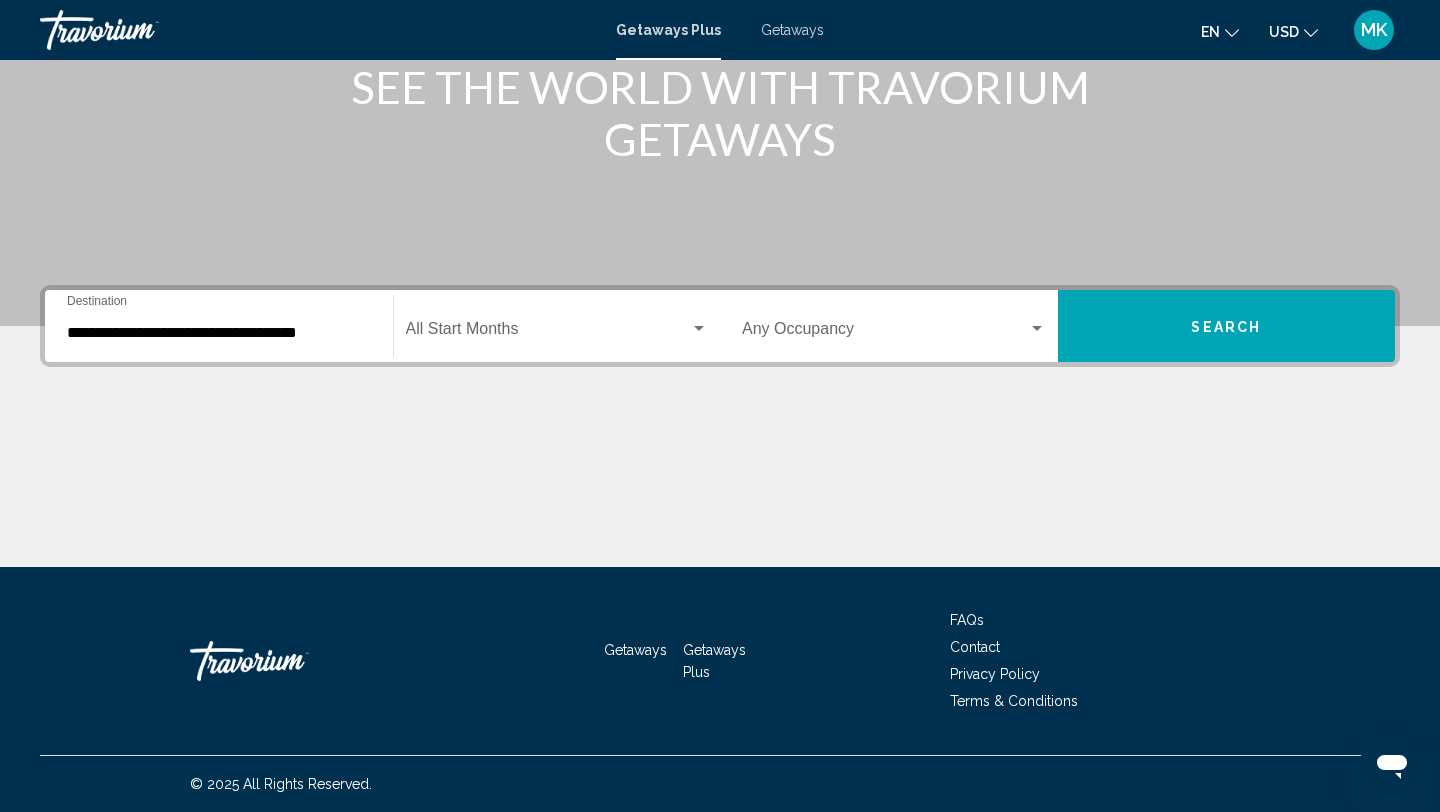 click on "Start Month All Start Months" 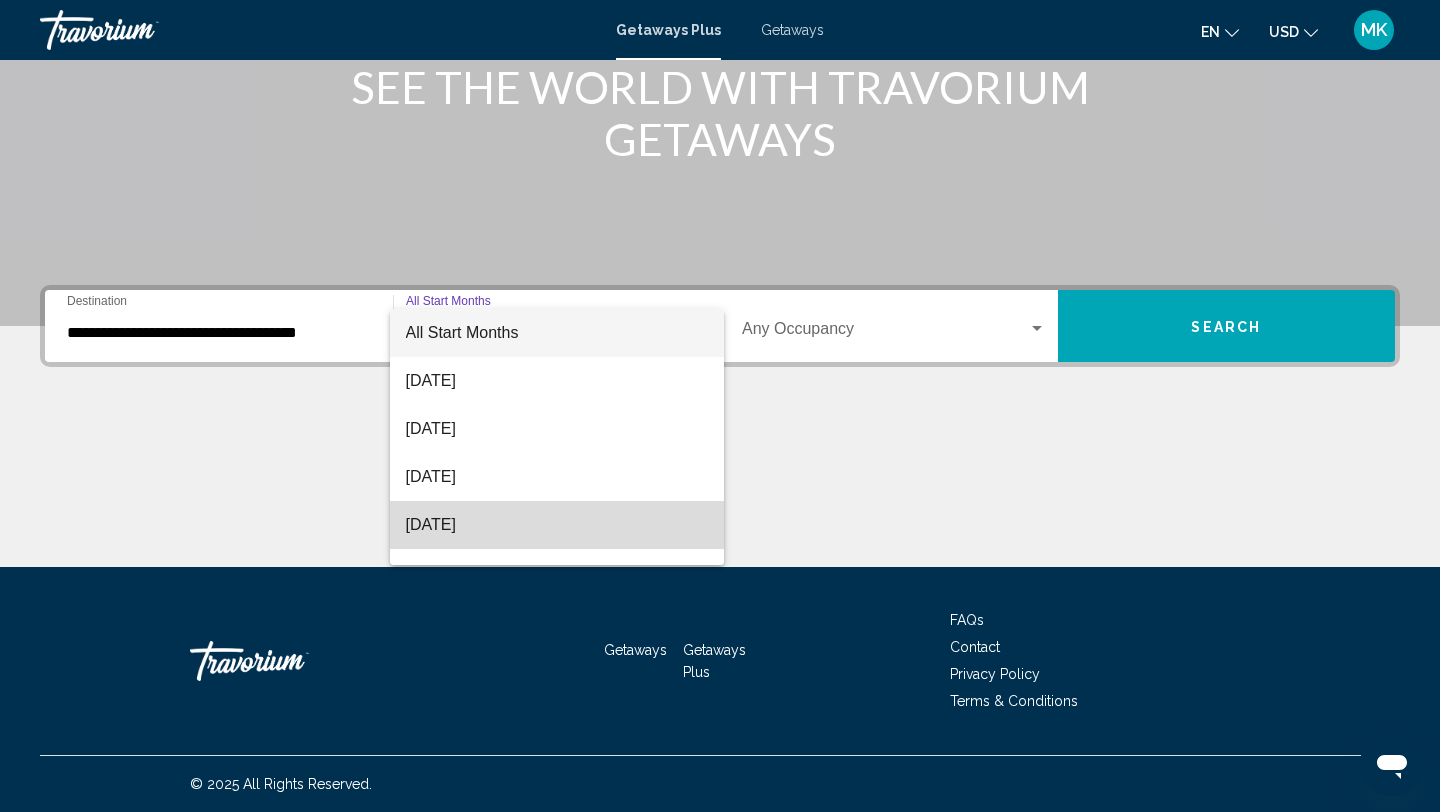 click on "[DATE]" at bounding box center (557, 525) 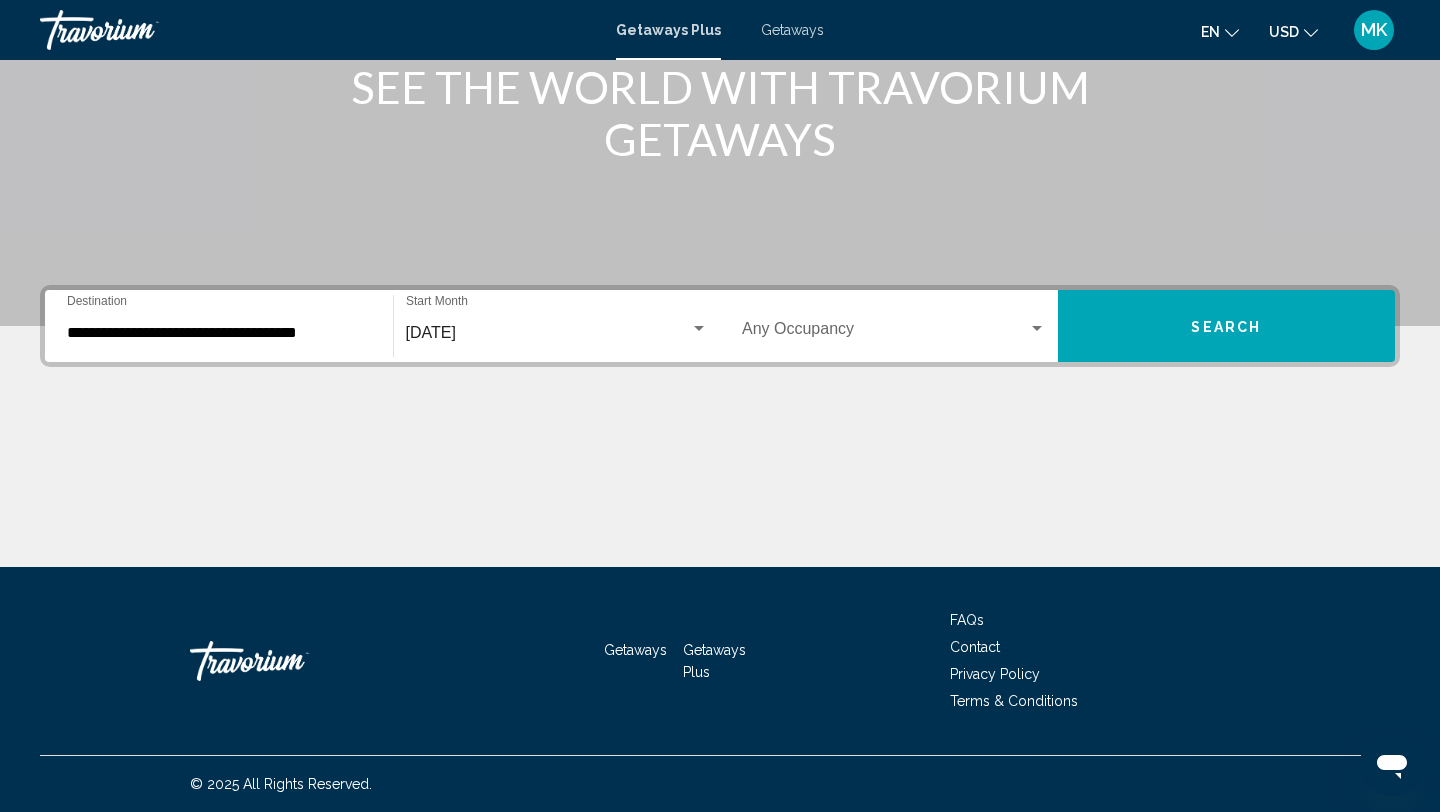 click on "Occupancy Any Occupancy" at bounding box center [894, 326] 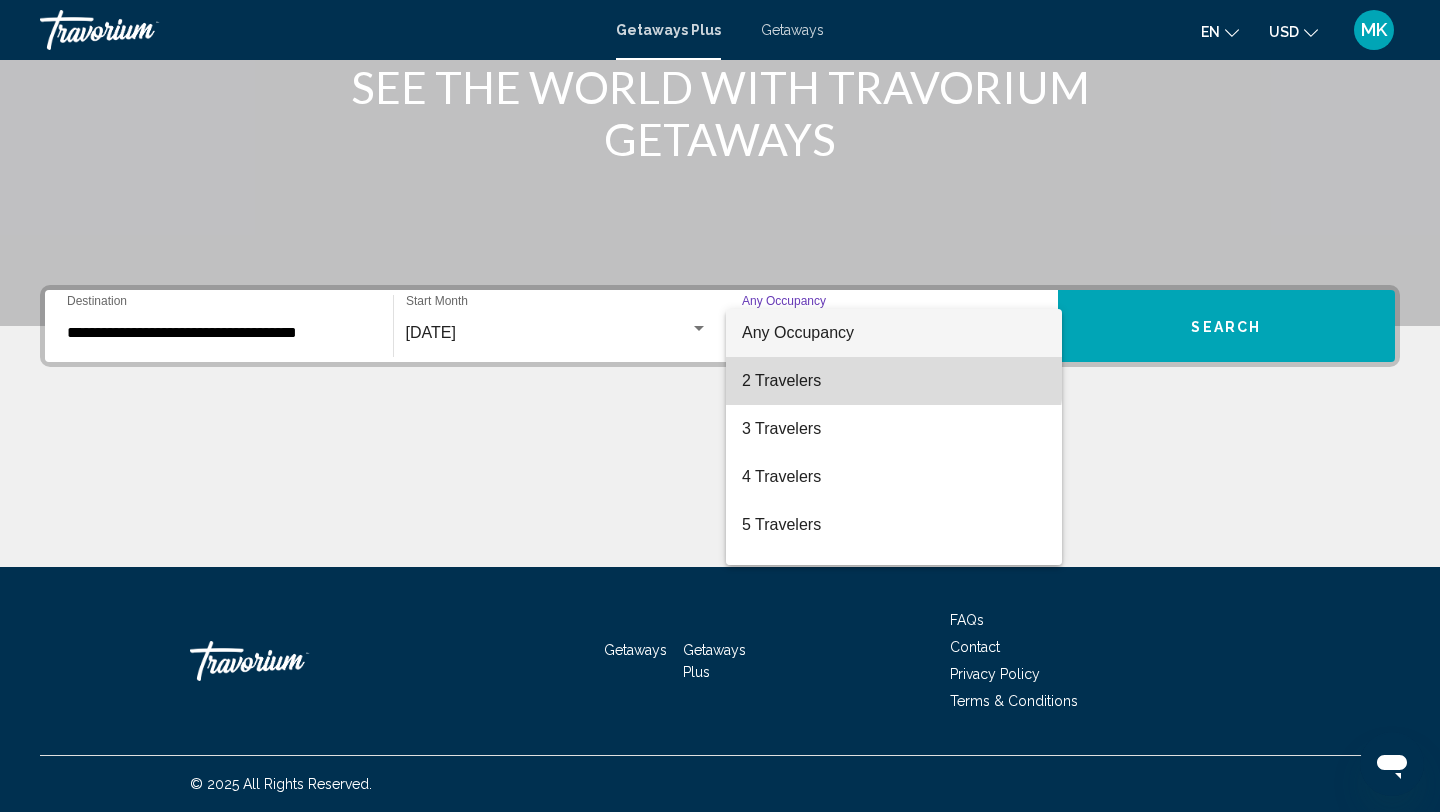 click on "2 Travelers" at bounding box center (894, 381) 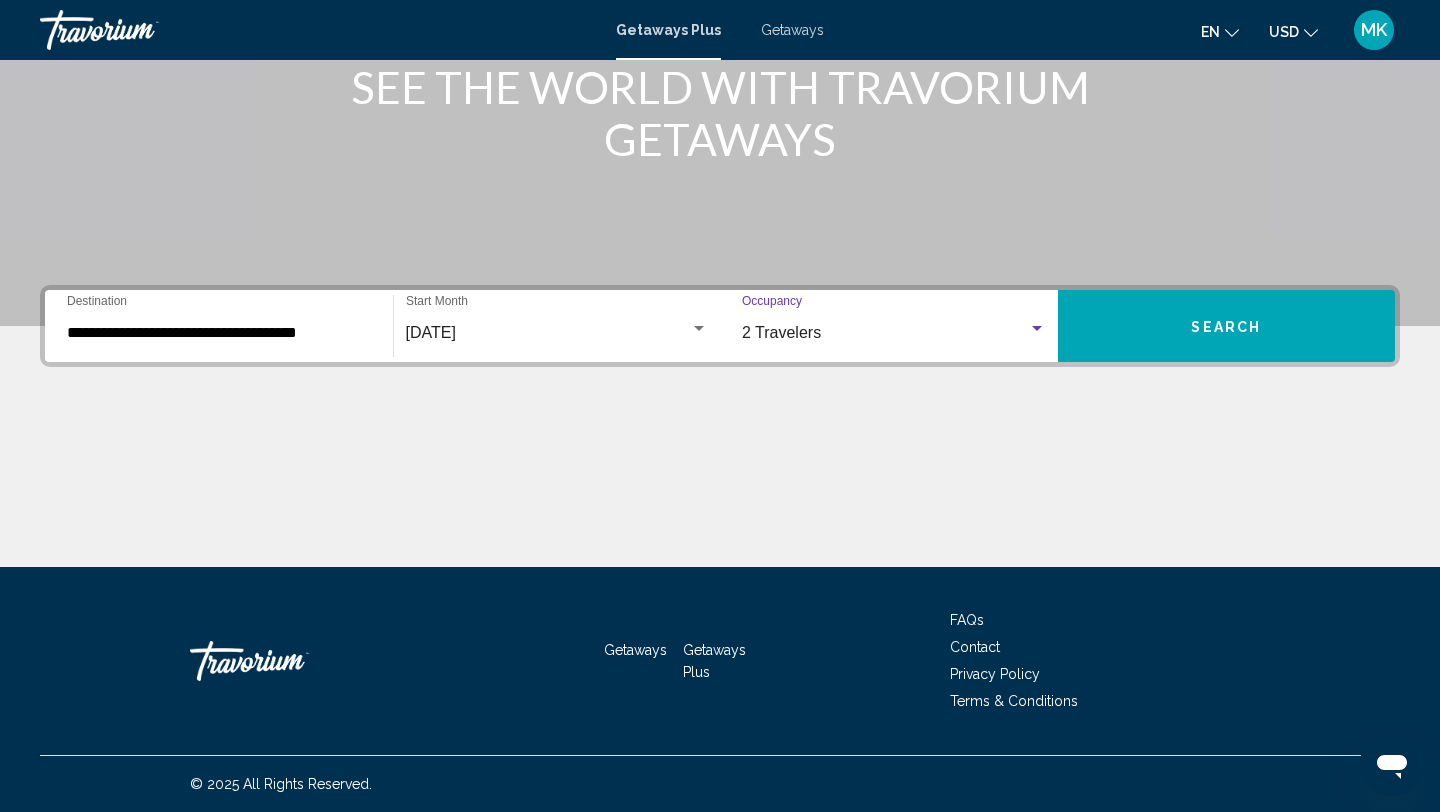 click on "Search" at bounding box center (1227, 326) 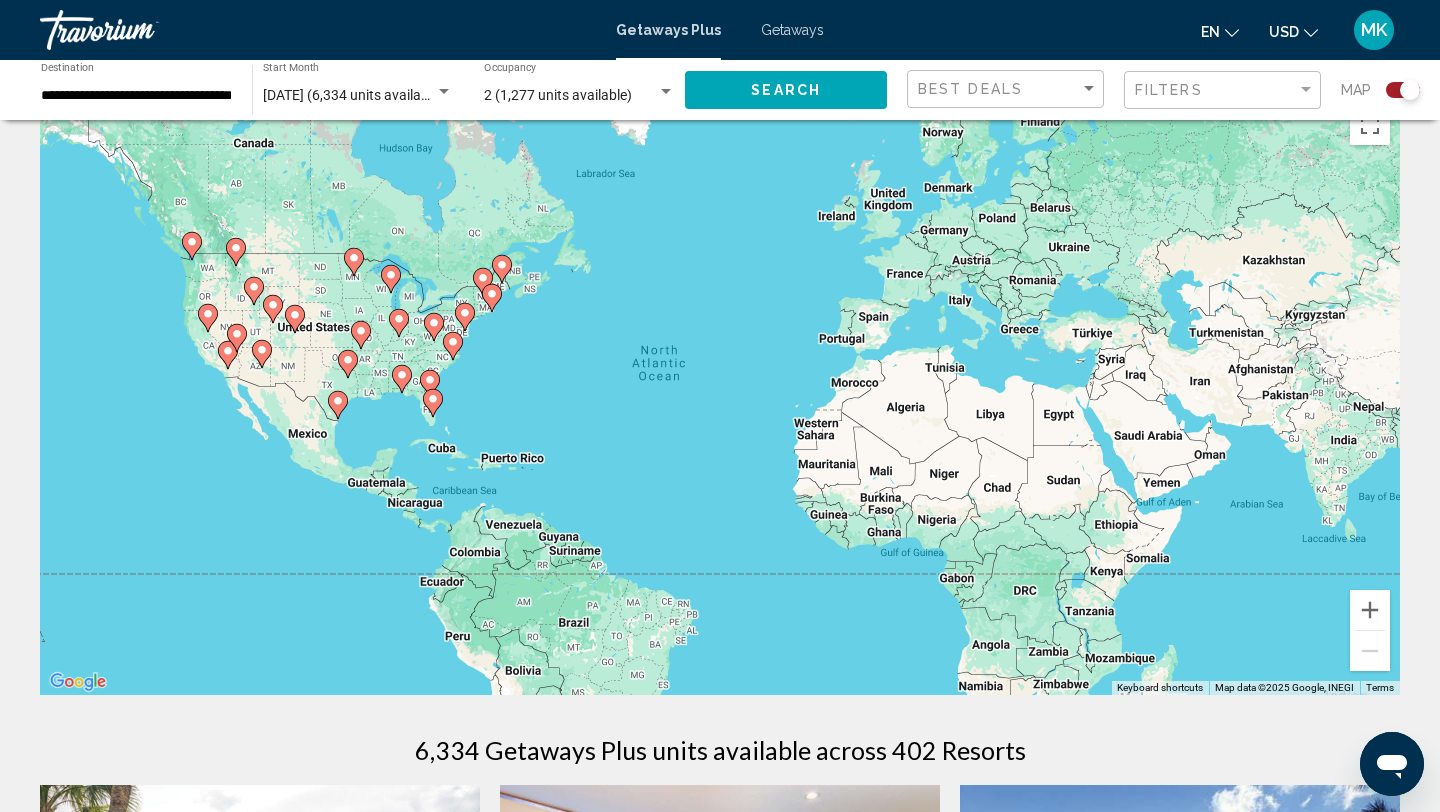 scroll, scrollTop: 46, scrollLeft: 0, axis: vertical 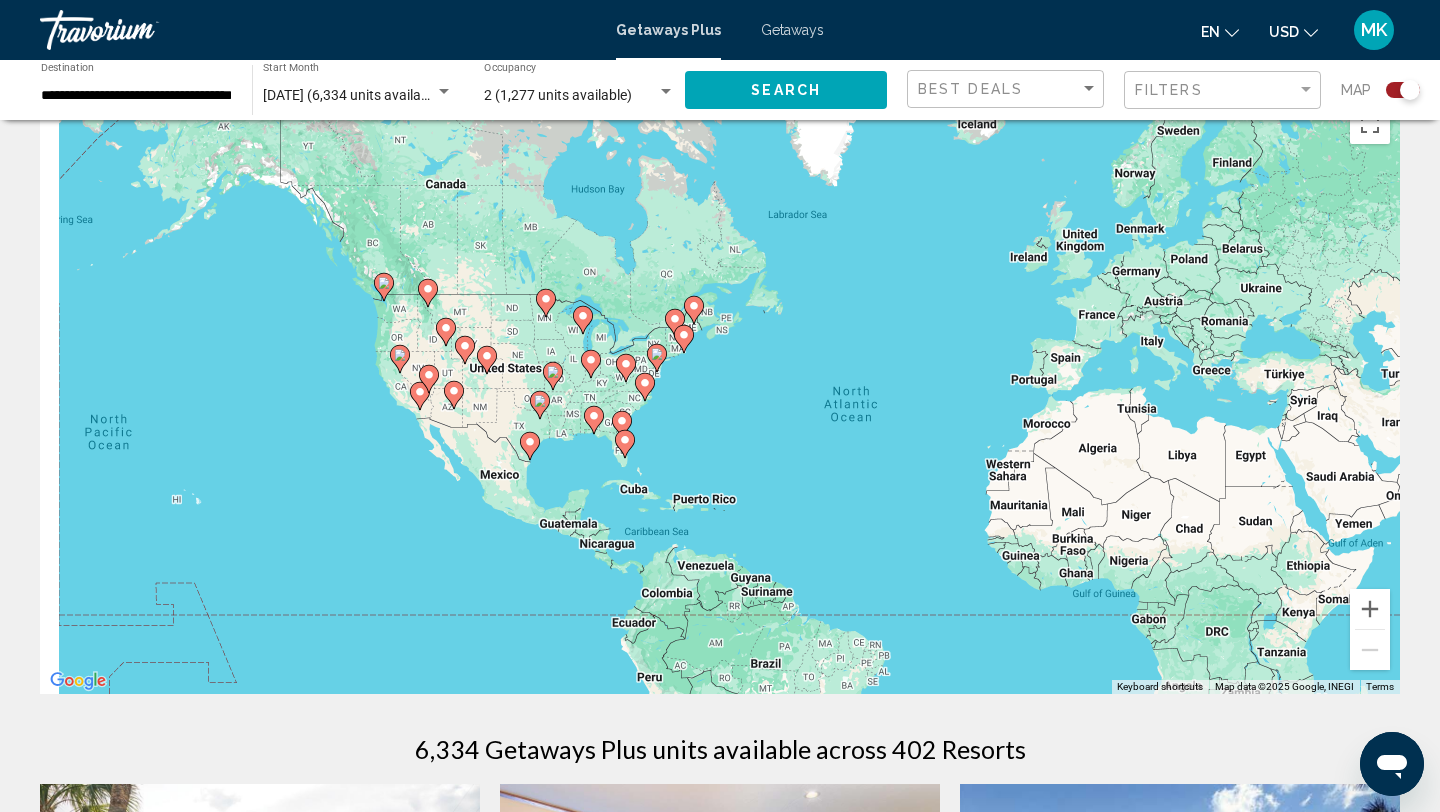drag, startPoint x: 282, startPoint y: 363, endPoint x: 526, endPoint y: 419, distance: 250.34377 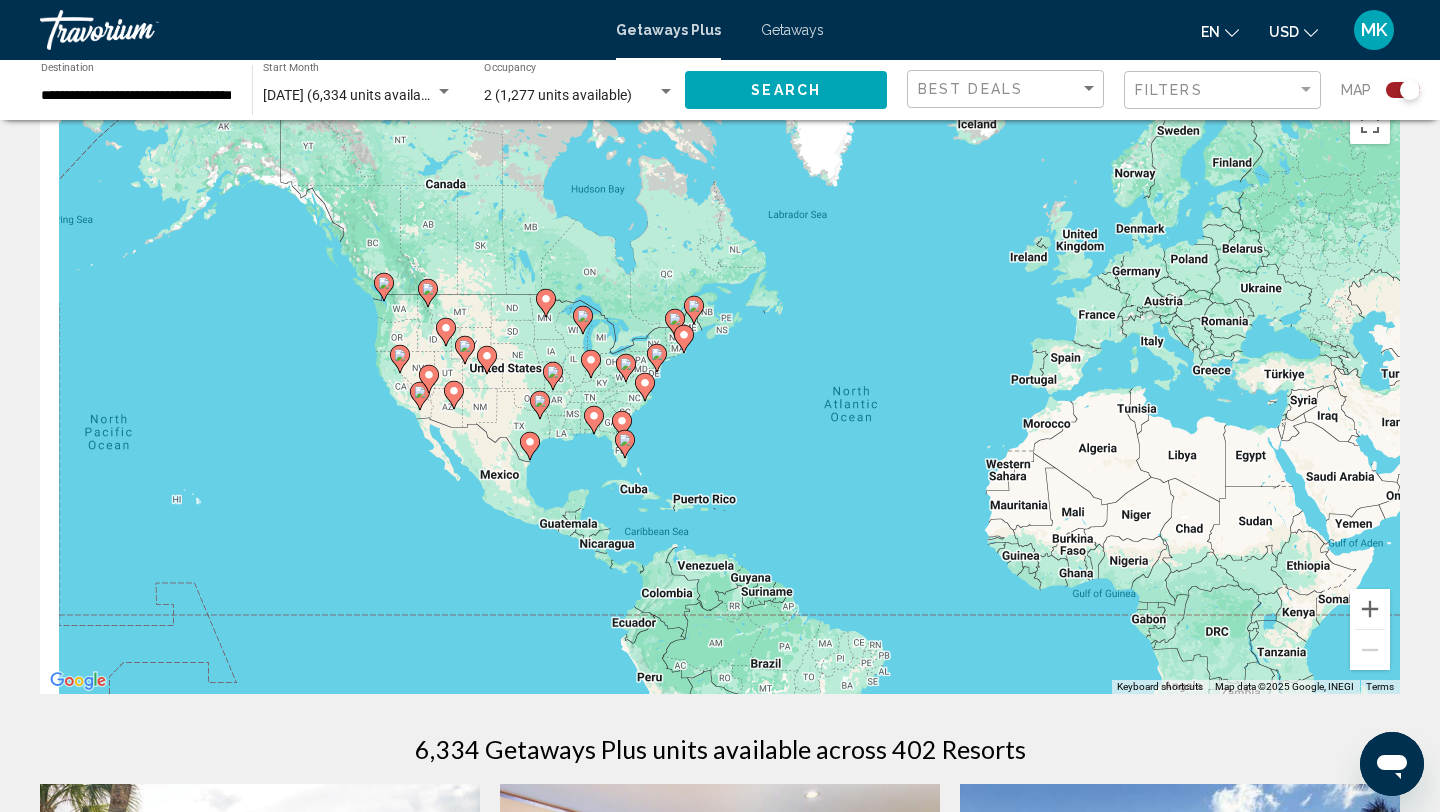 click on "To navigate, press the arrow keys. To activate drag with keyboard, press Alt + Enter. Once in keyboard drag state, use the arrow keys to move the marker. To complete the drag, press the Enter key. To cancel, press Escape." at bounding box center [720, 394] 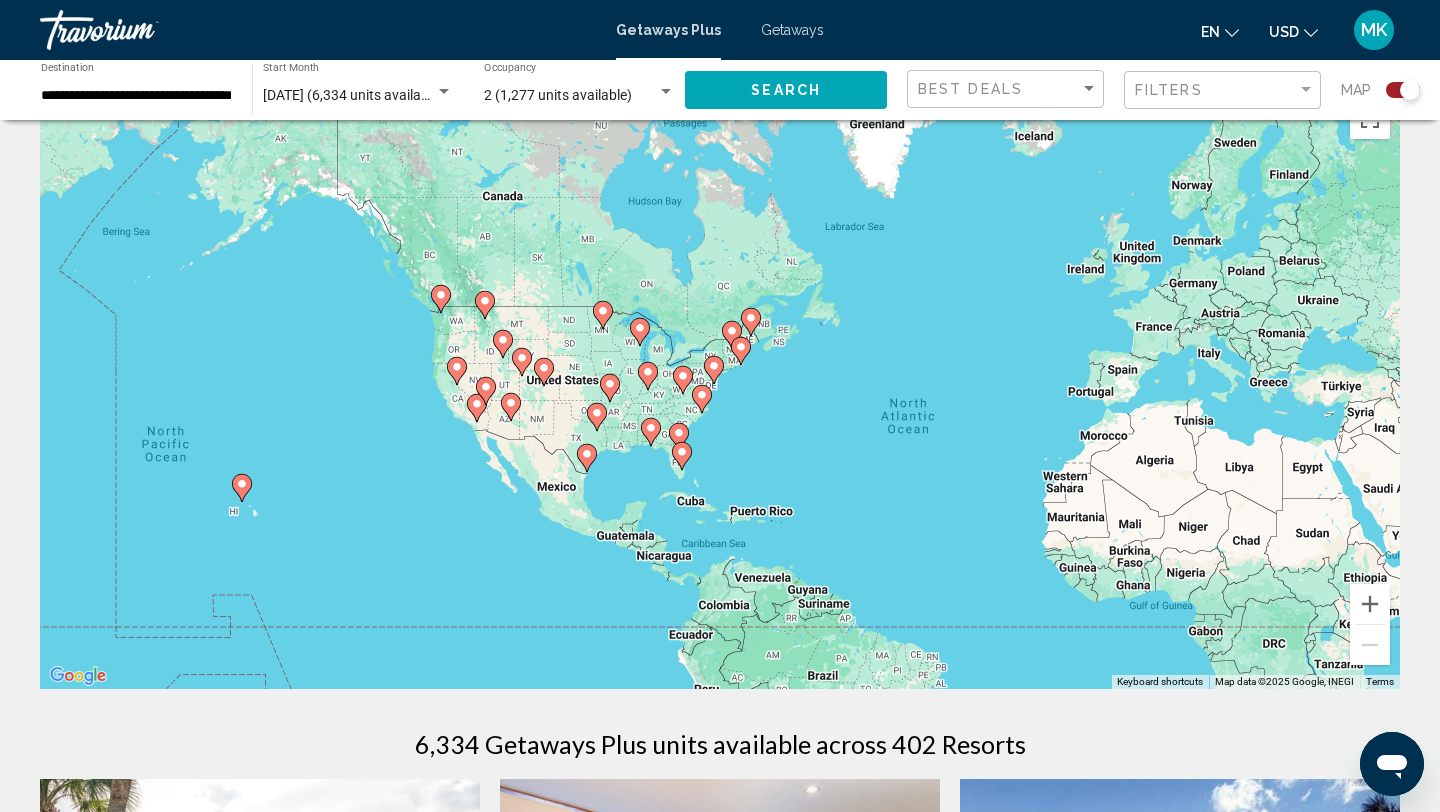 scroll, scrollTop: 0, scrollLeft: 0, axis: both 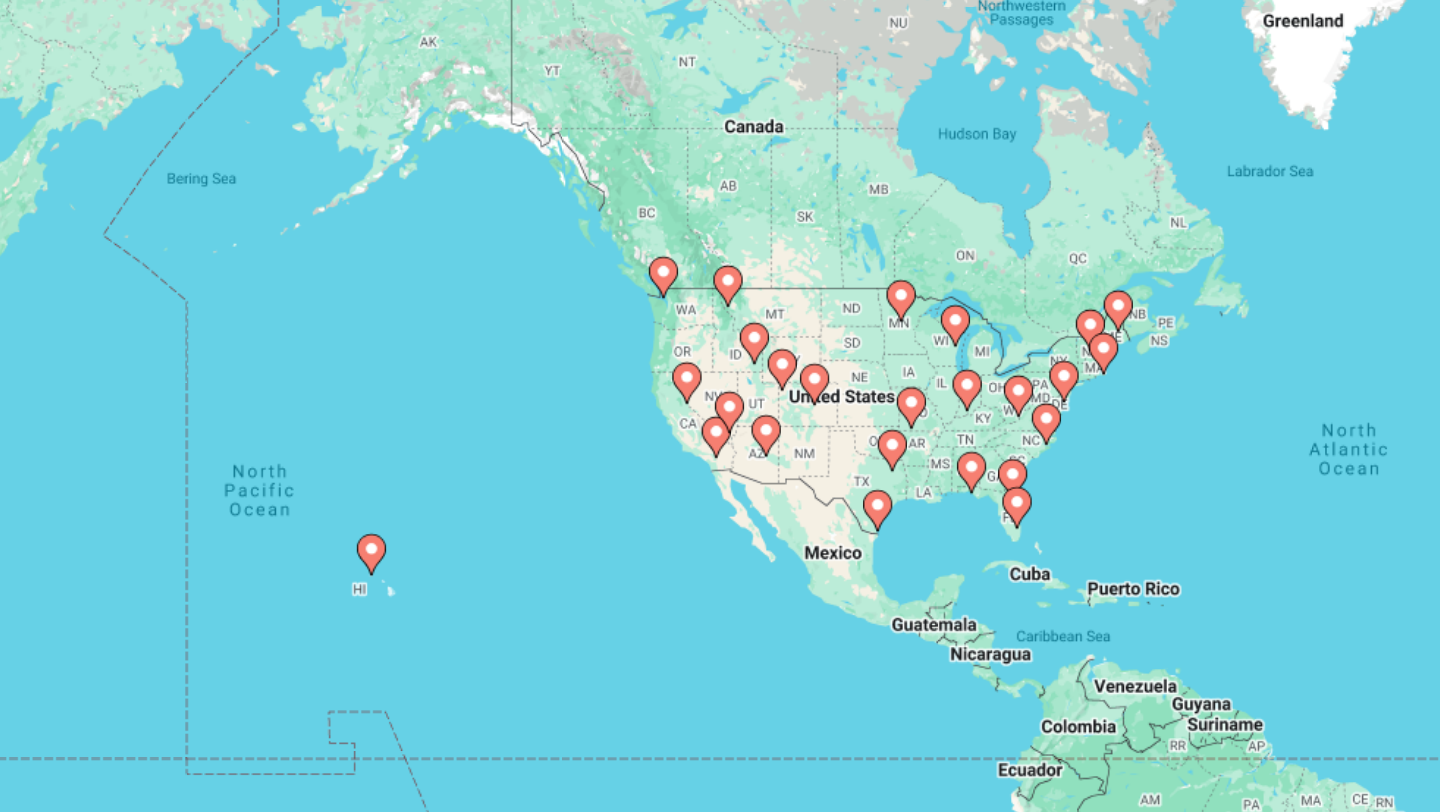 drag, startPoint x: 454, startPoint y: 450, endPoint x: 613, endPoint y: 436, distance: 159.61516 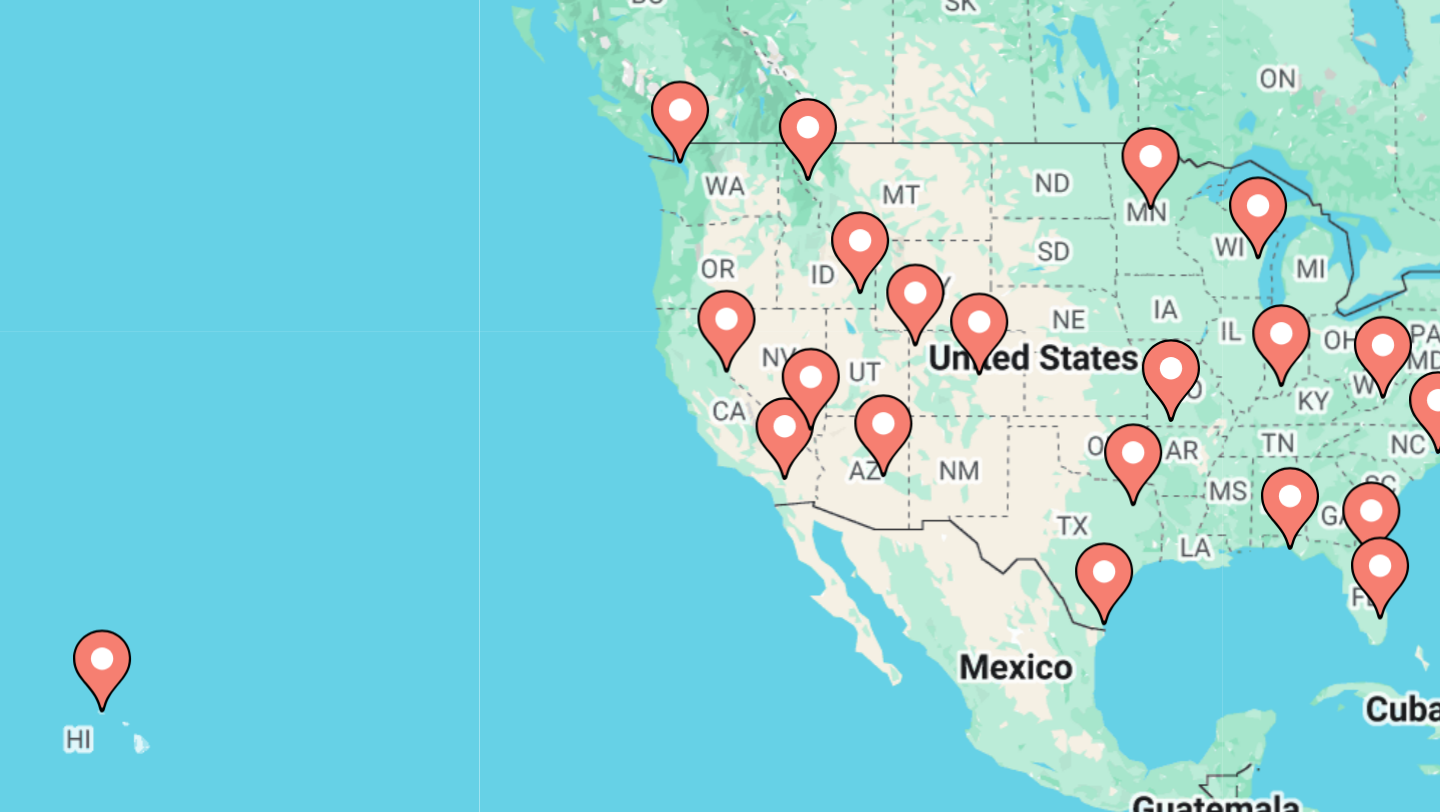 click 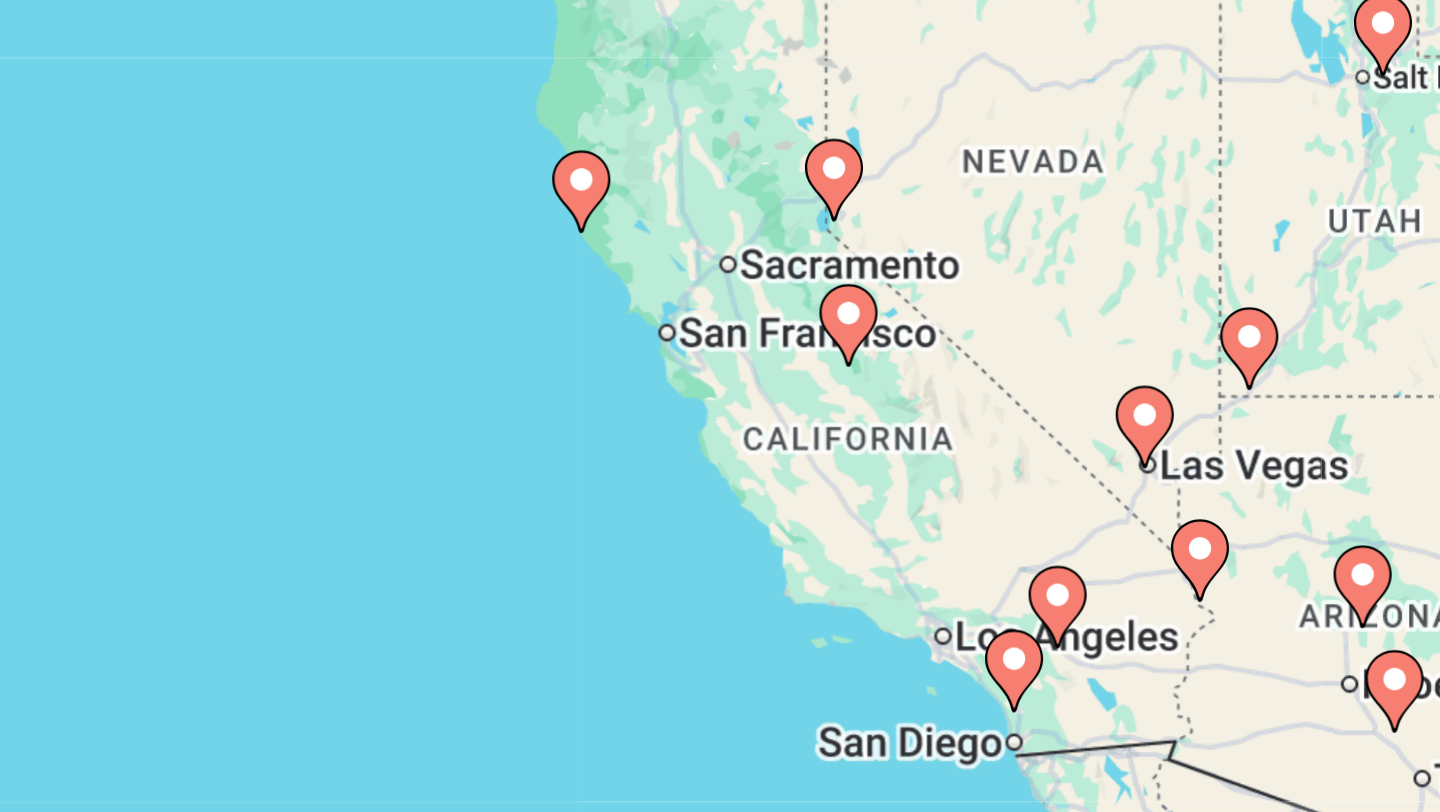 drag, startPoint x: 699, startPoint y: 498, endPoint x: 609, endPoint y: 387, distance: 142.90207 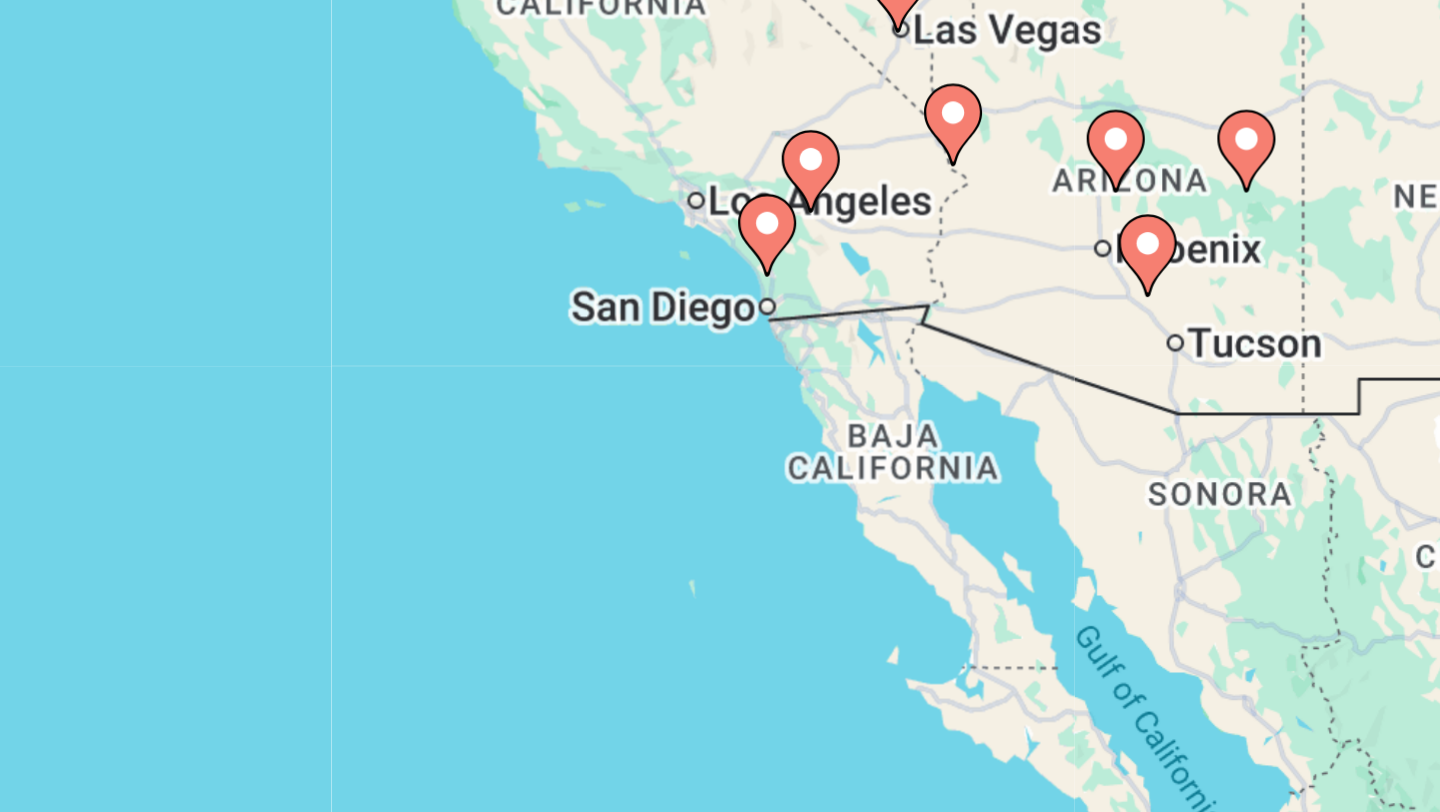 drag, startPoint x: 640, startPoint y: 472, endPoint x: 585, endPoint y: 368, distance: 117.64778 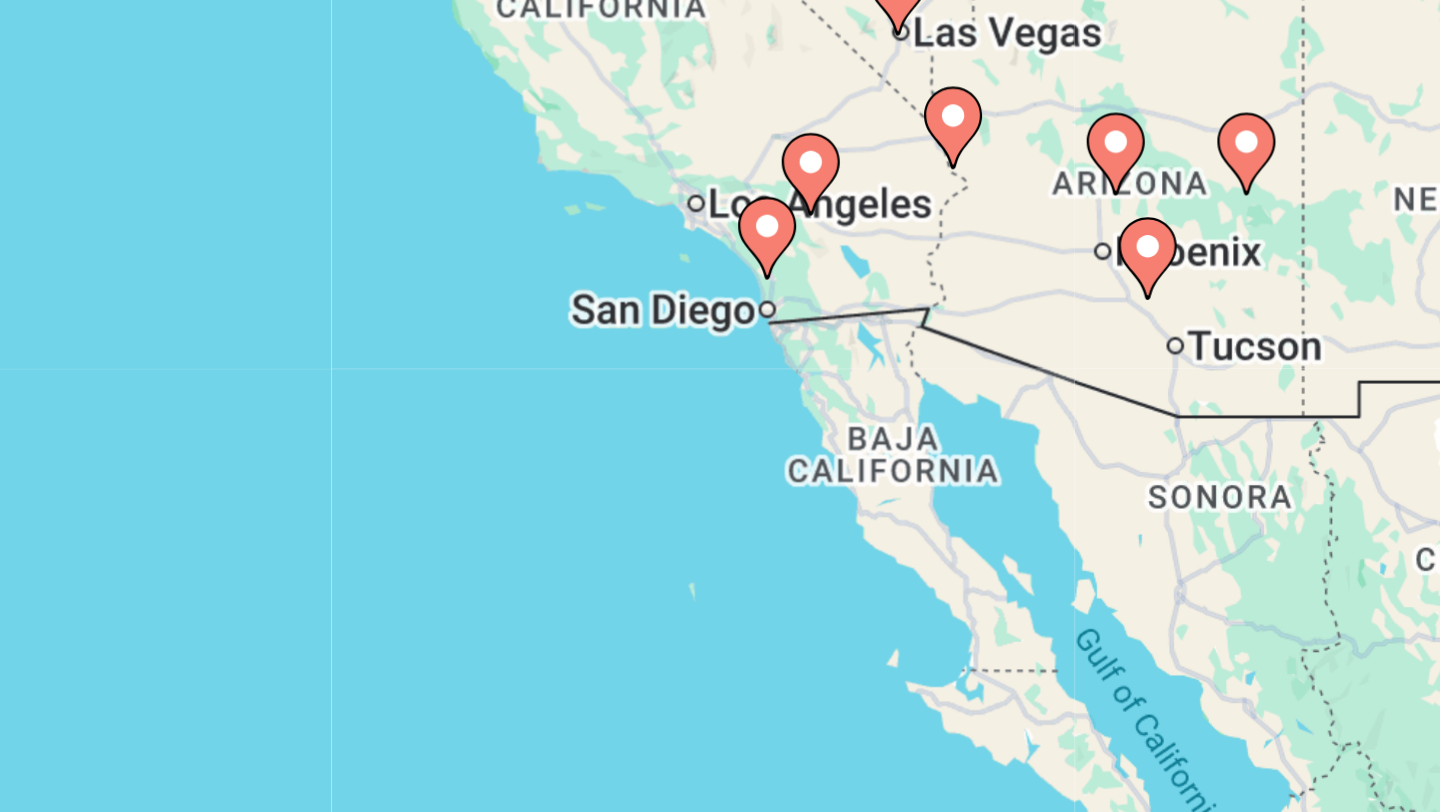 click 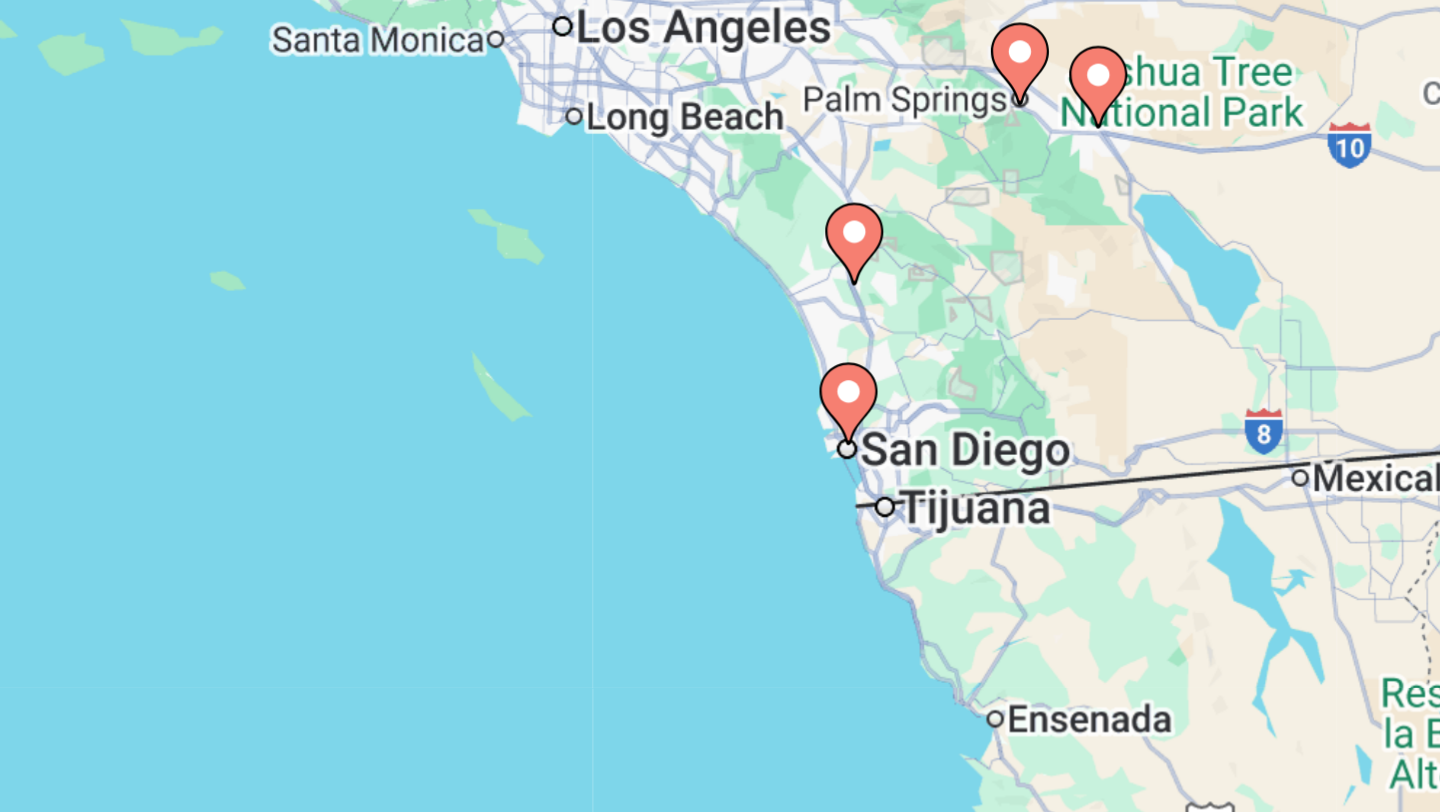 drag, startPoint x: 655, startPoint y: 452, endPoint x: 599, endPoint y: 405, distance: 73.109505 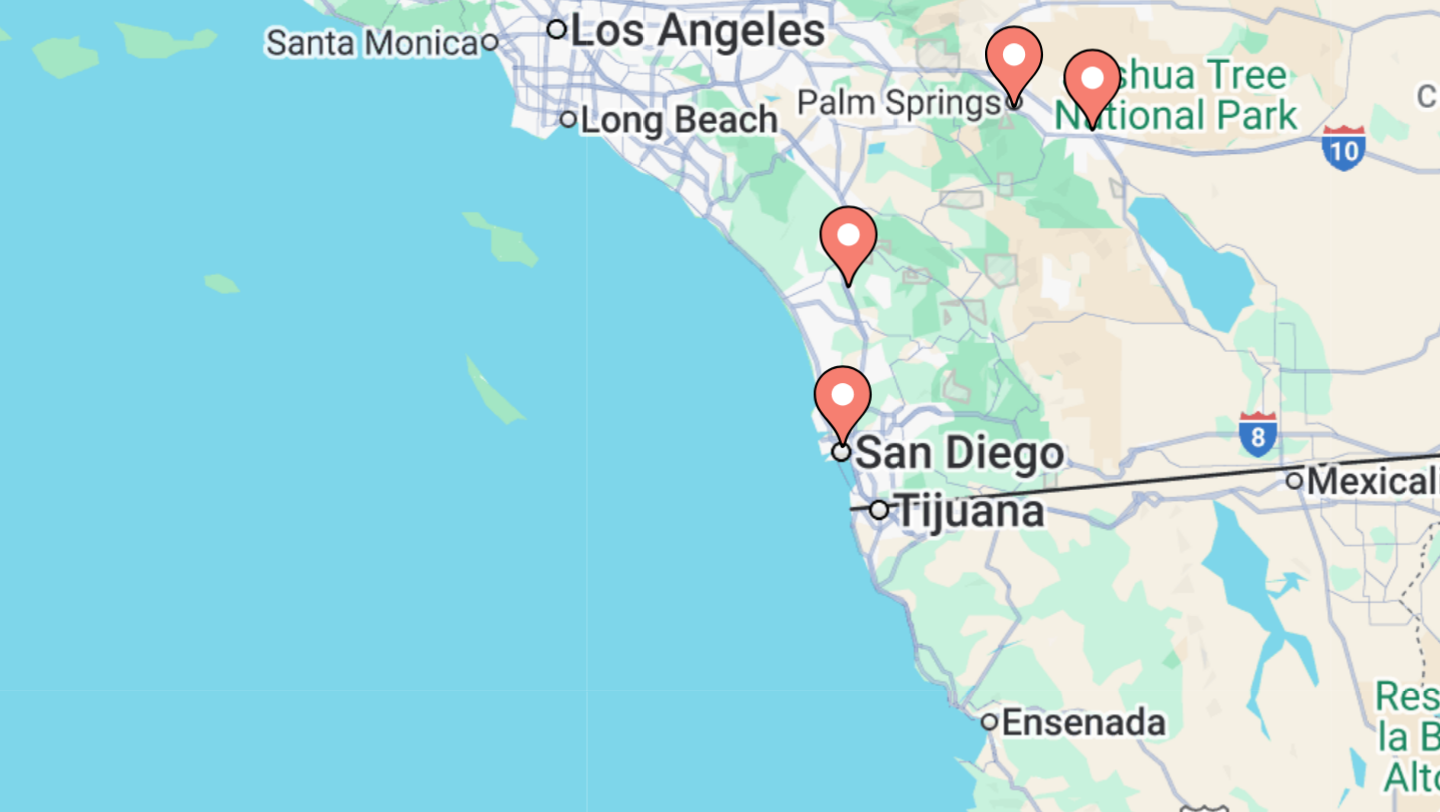 click 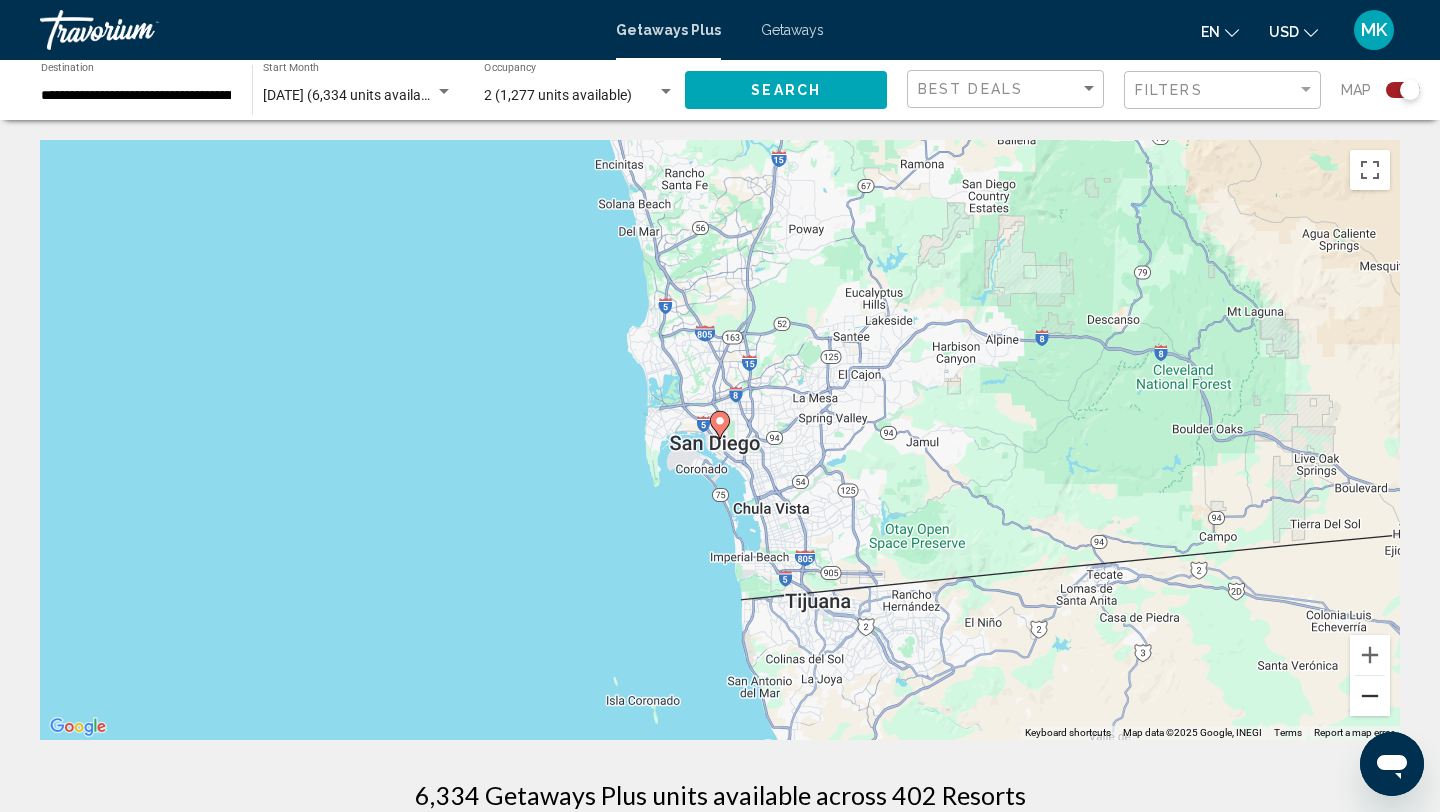 click at bounding box center [1370, 696] 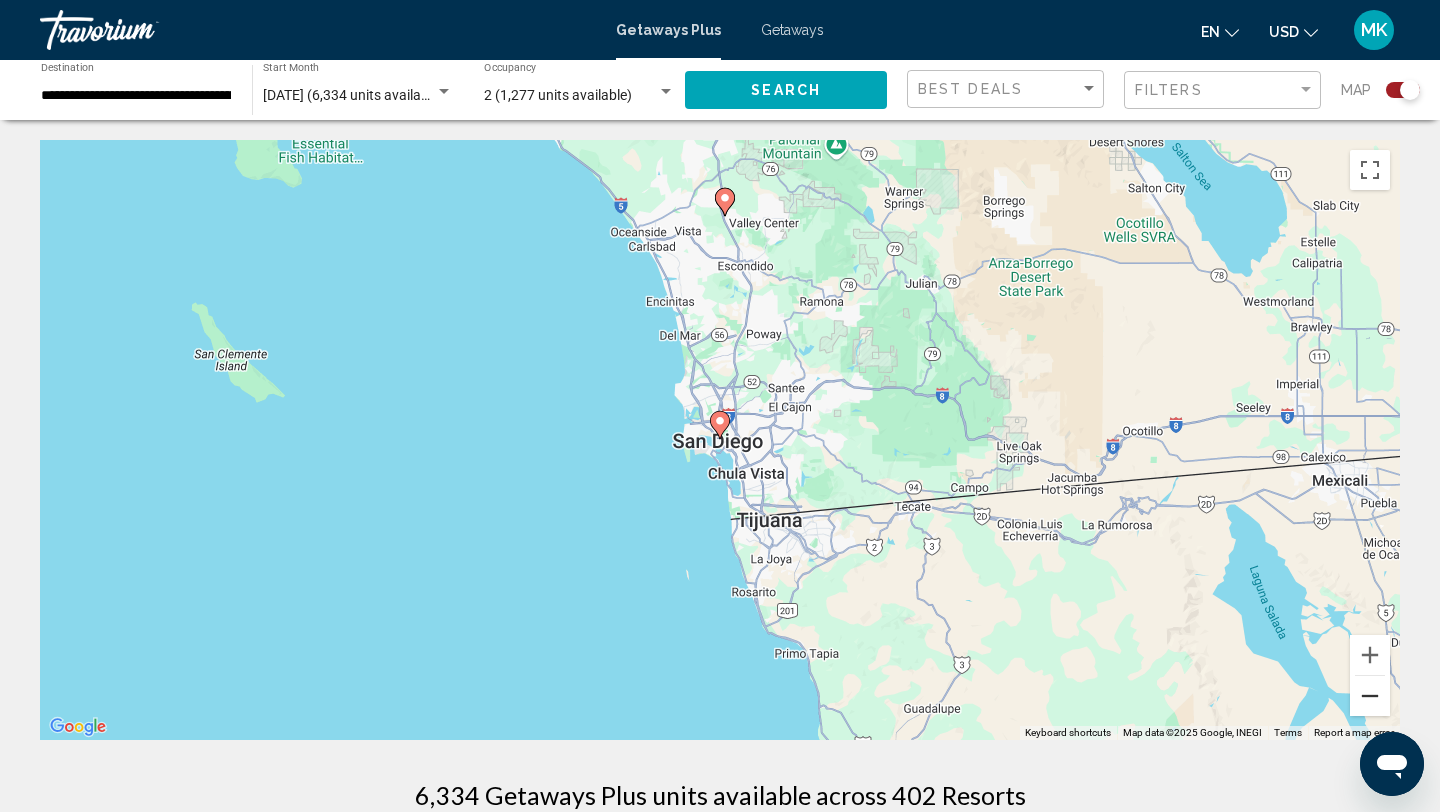 click at bounding box center (1370, 696) 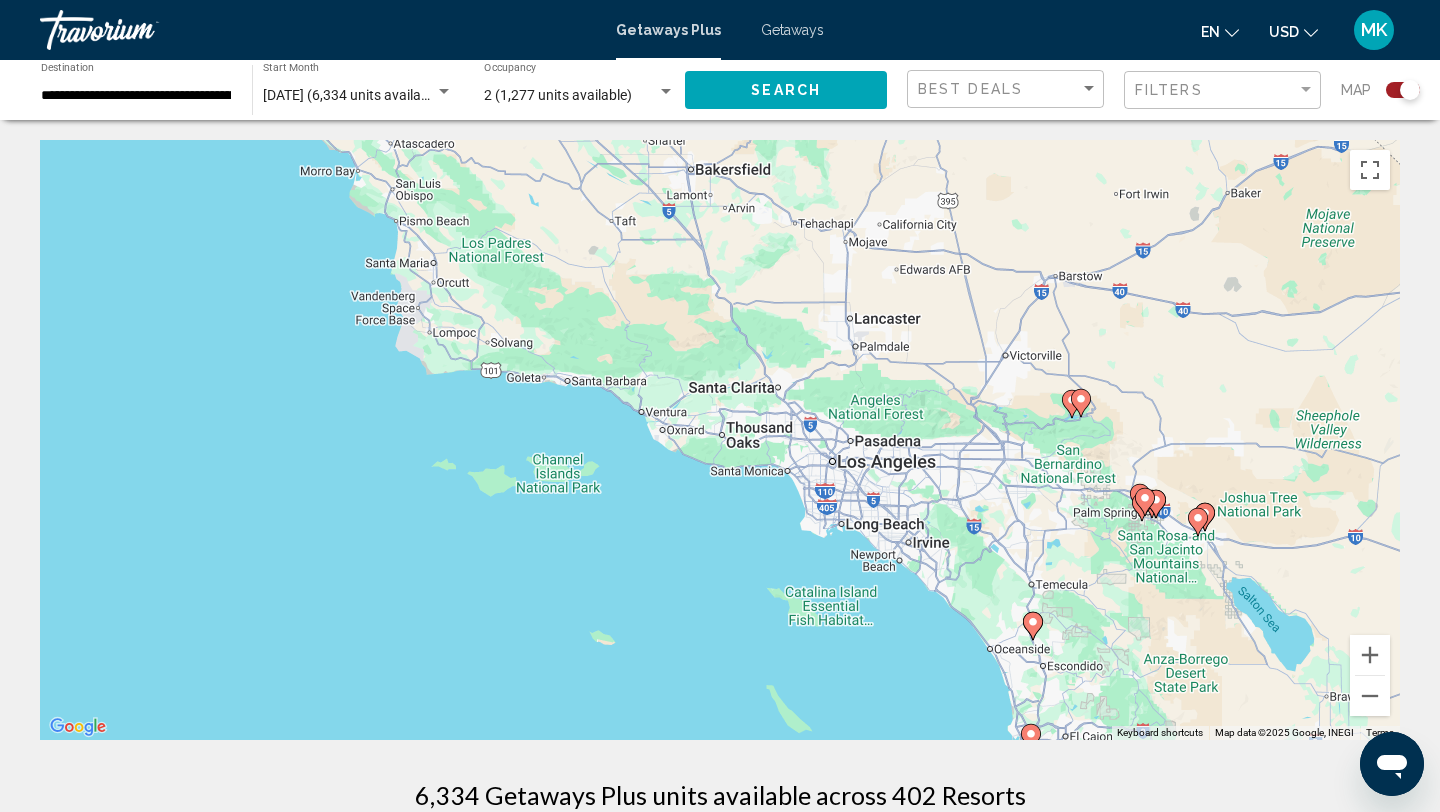drag, startPoint x: 657, startPoint y: 233, endPoint x: 968, endPoint y: 544, distance: 439.8204 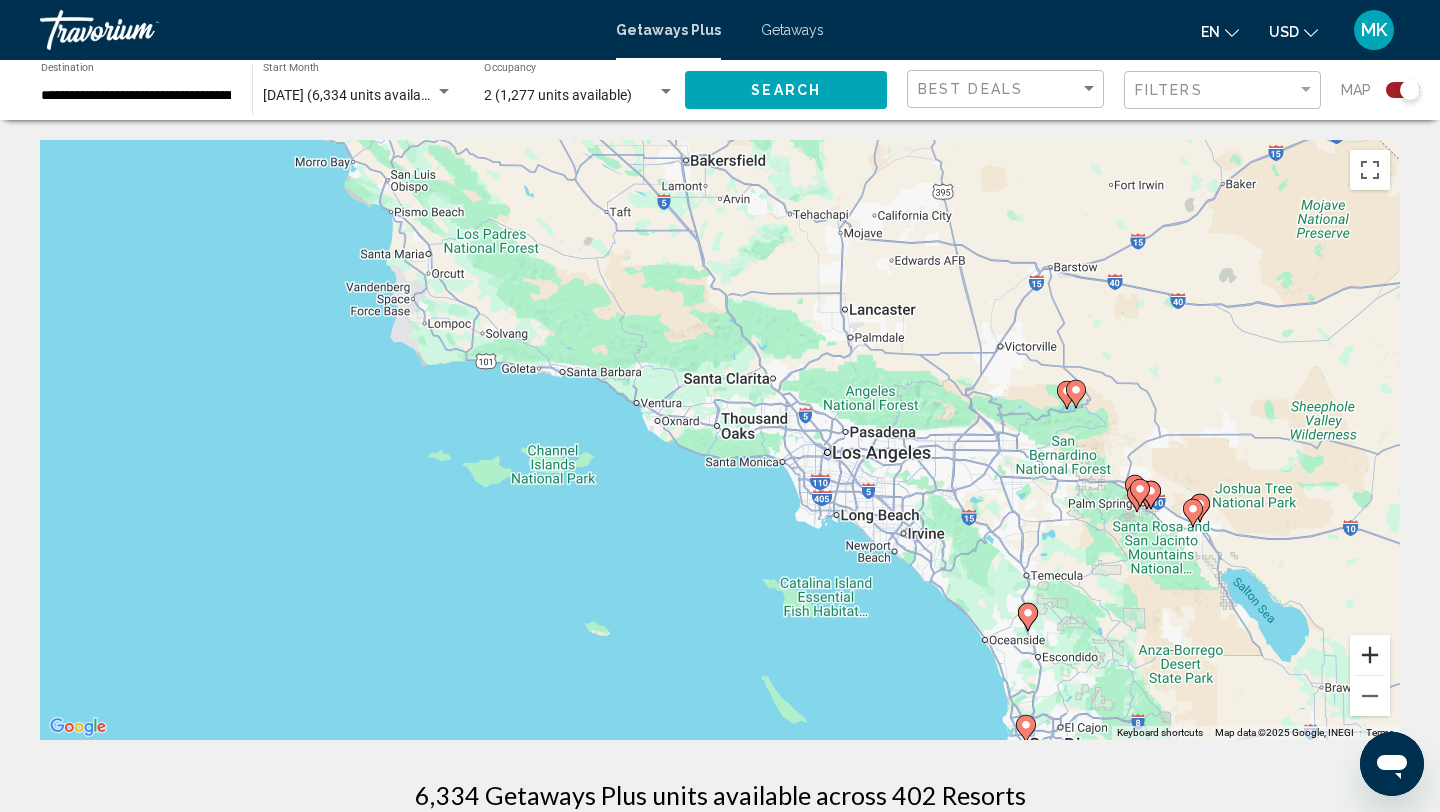 click at bounding box center [1370, 655] 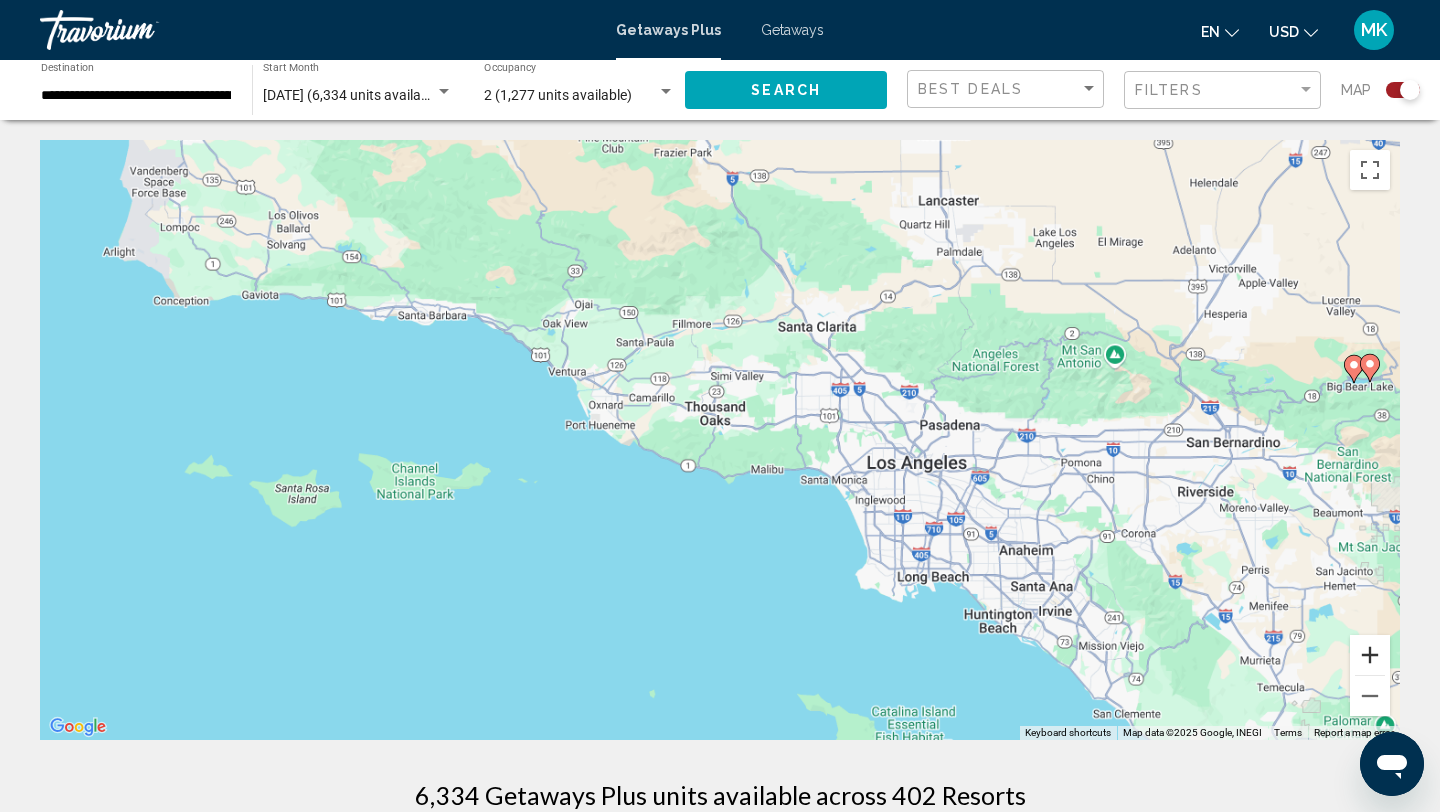 click at bounding box center (1370, 655) 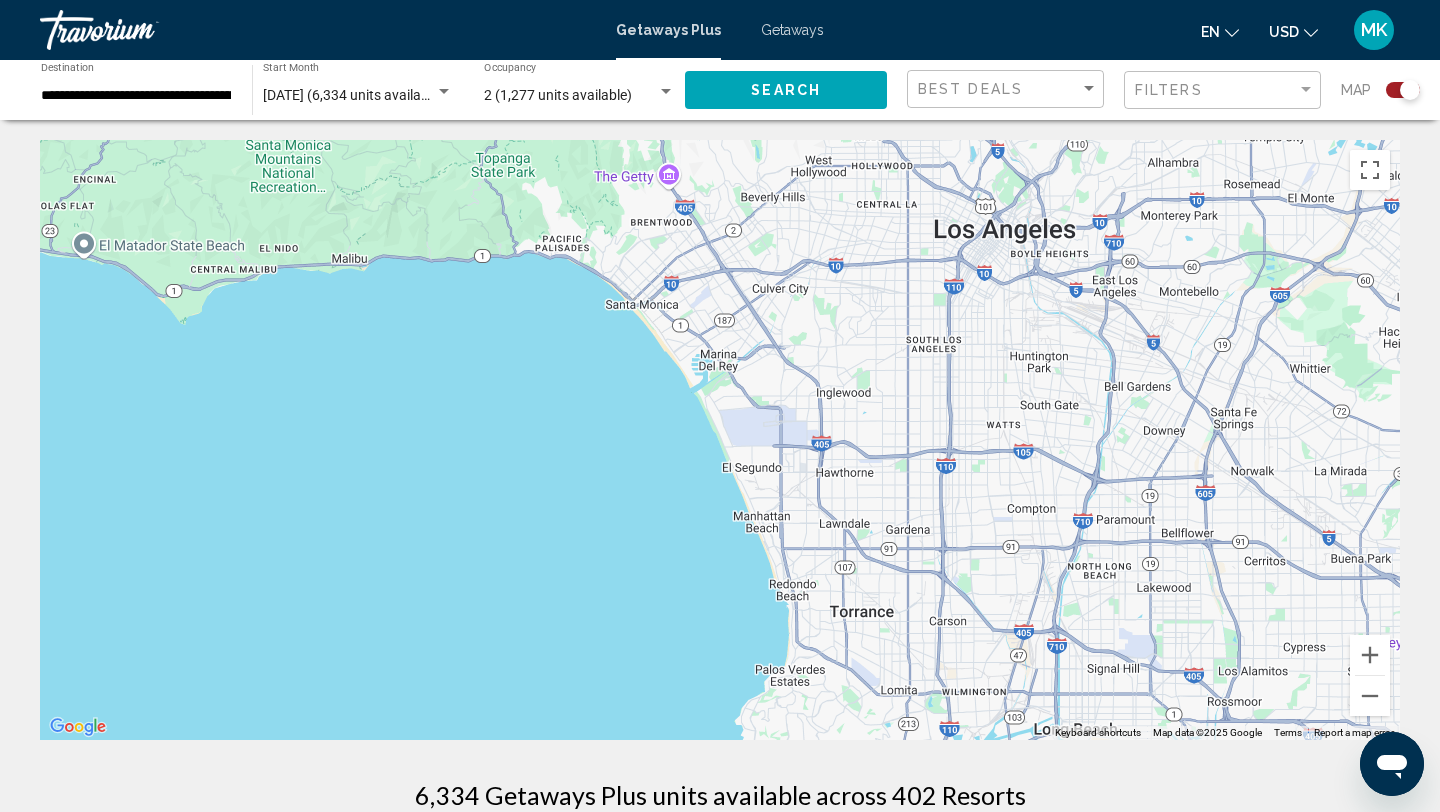 drag, startPoint x: 1252, startPoint y: 558, endPoint x: 672, endPoint y: 247, distance: 658.11926 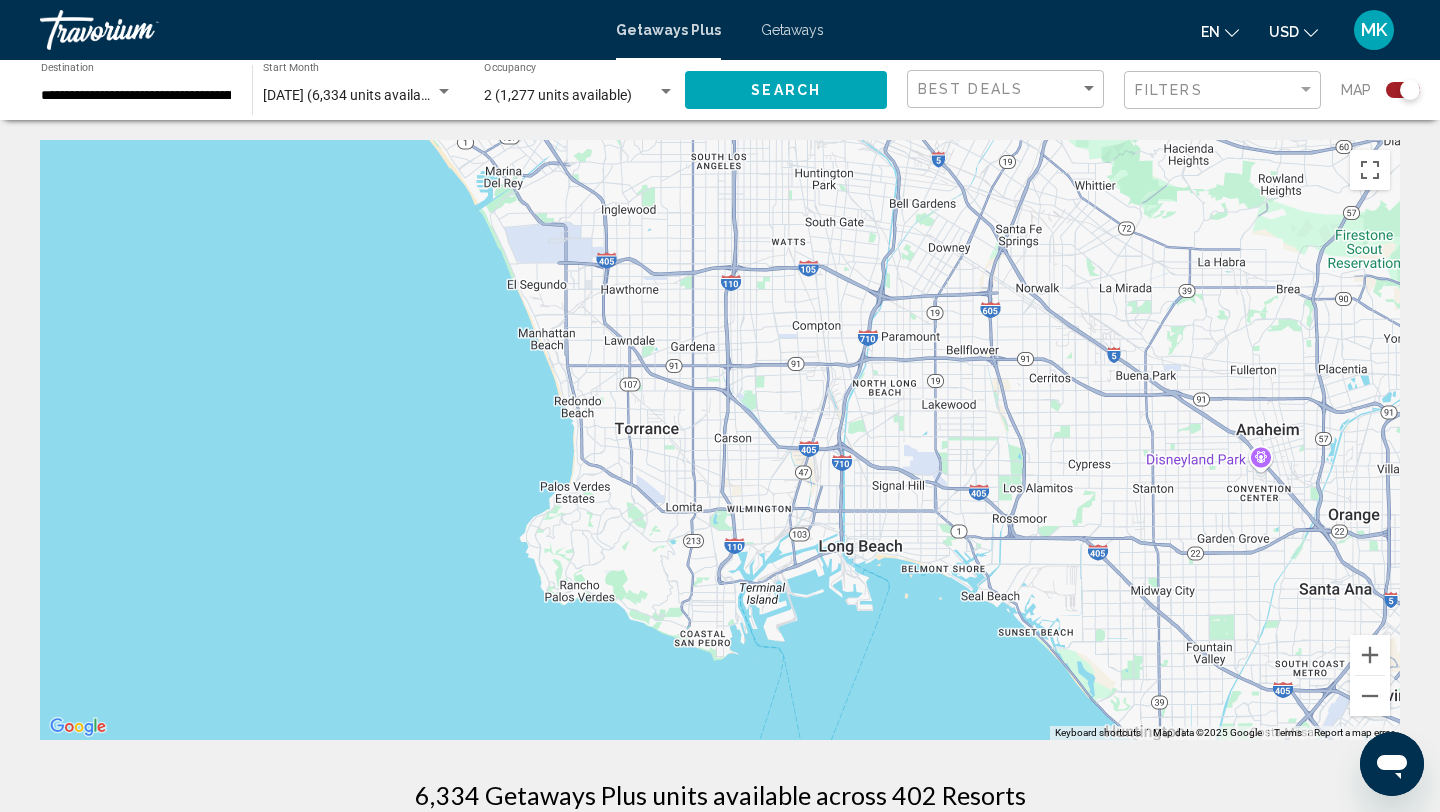 drag, startPoint x: 805, startPoint y: 385, endPoint x: 588, endPoint y: 202, distance: 283.86264 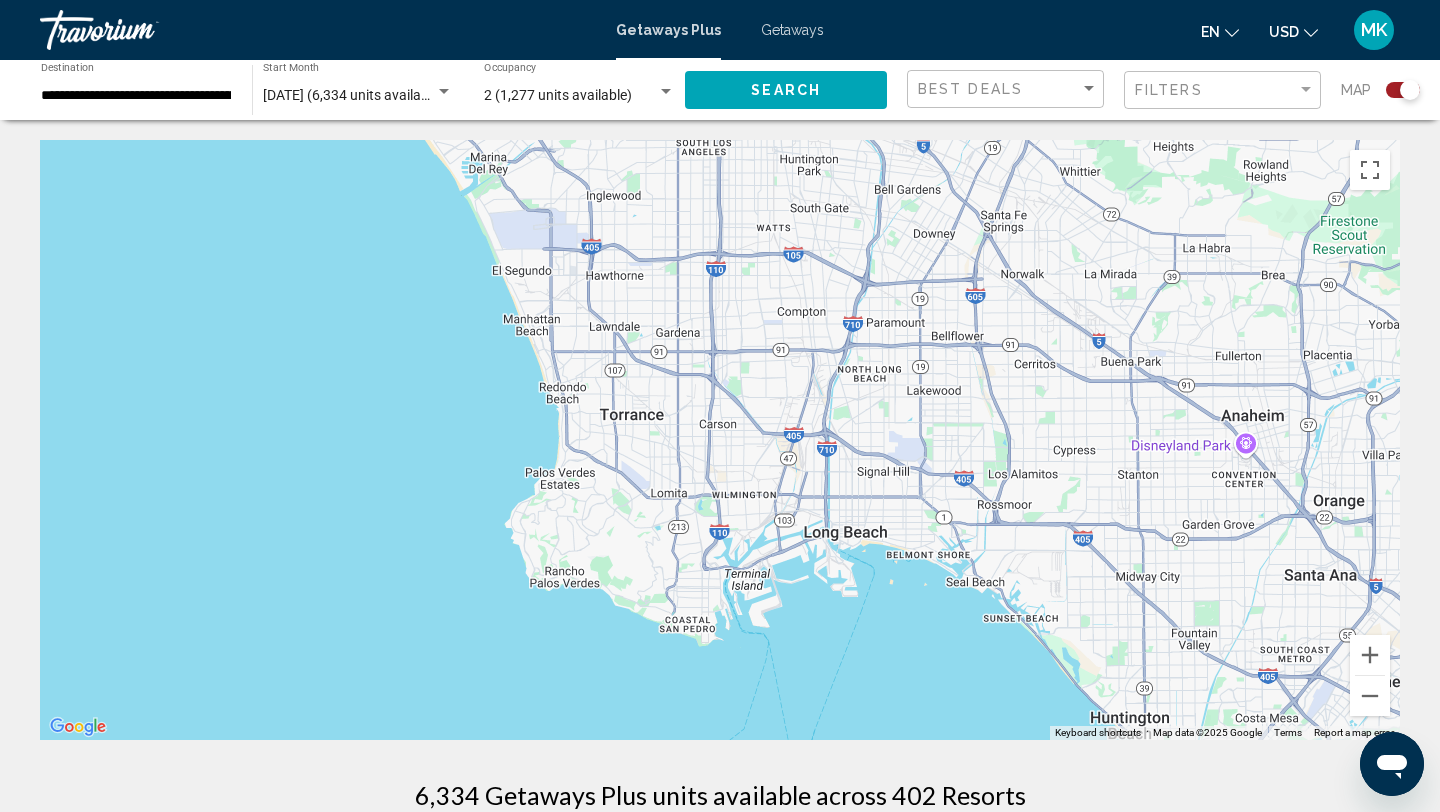 click on "MK" at bounding box center [1374, 30] 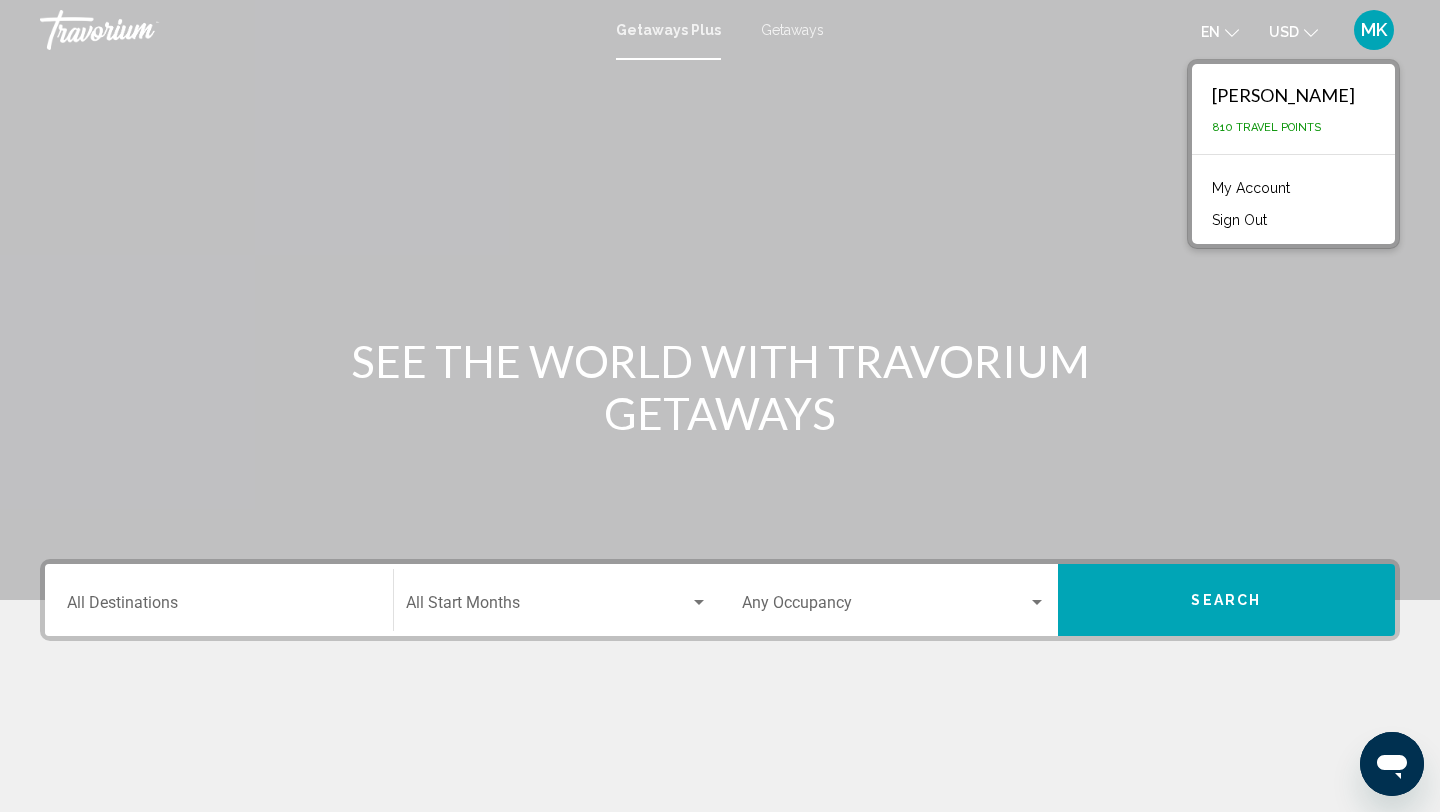 click on "MK" at bounding box center [1374, 30] 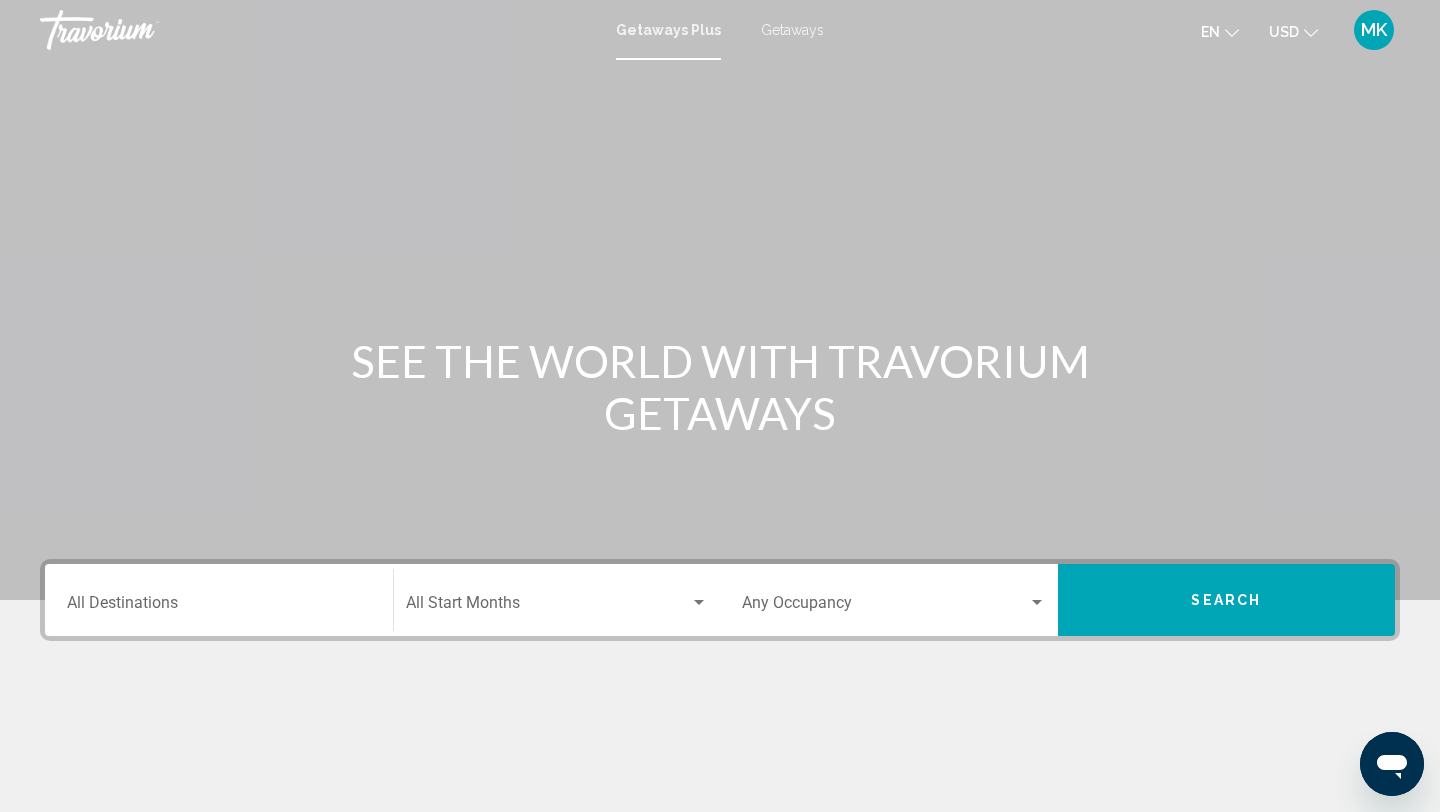 click on "MK" at bounding box center (1374, 30) 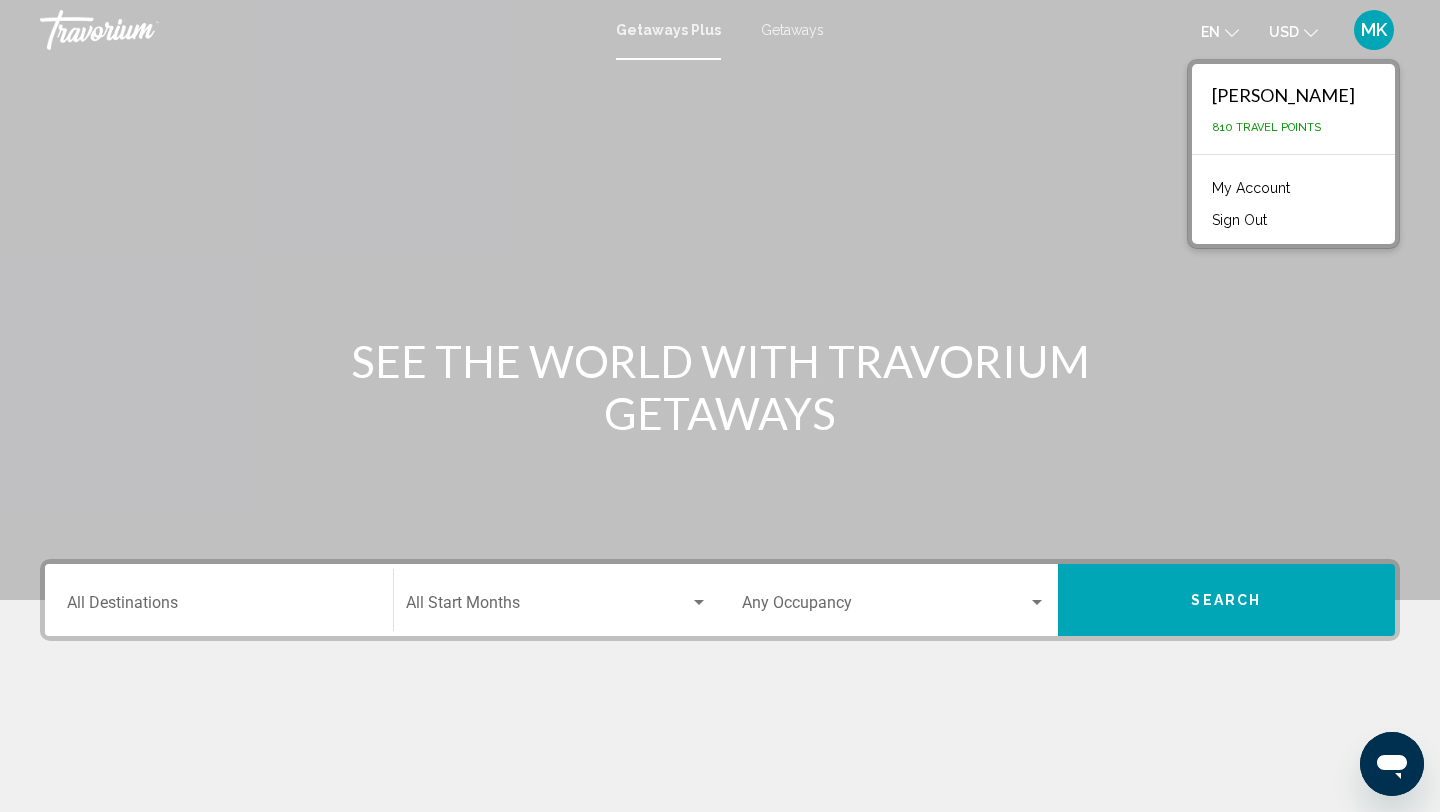 click on "My Account" at bounding box center [1251, 188] 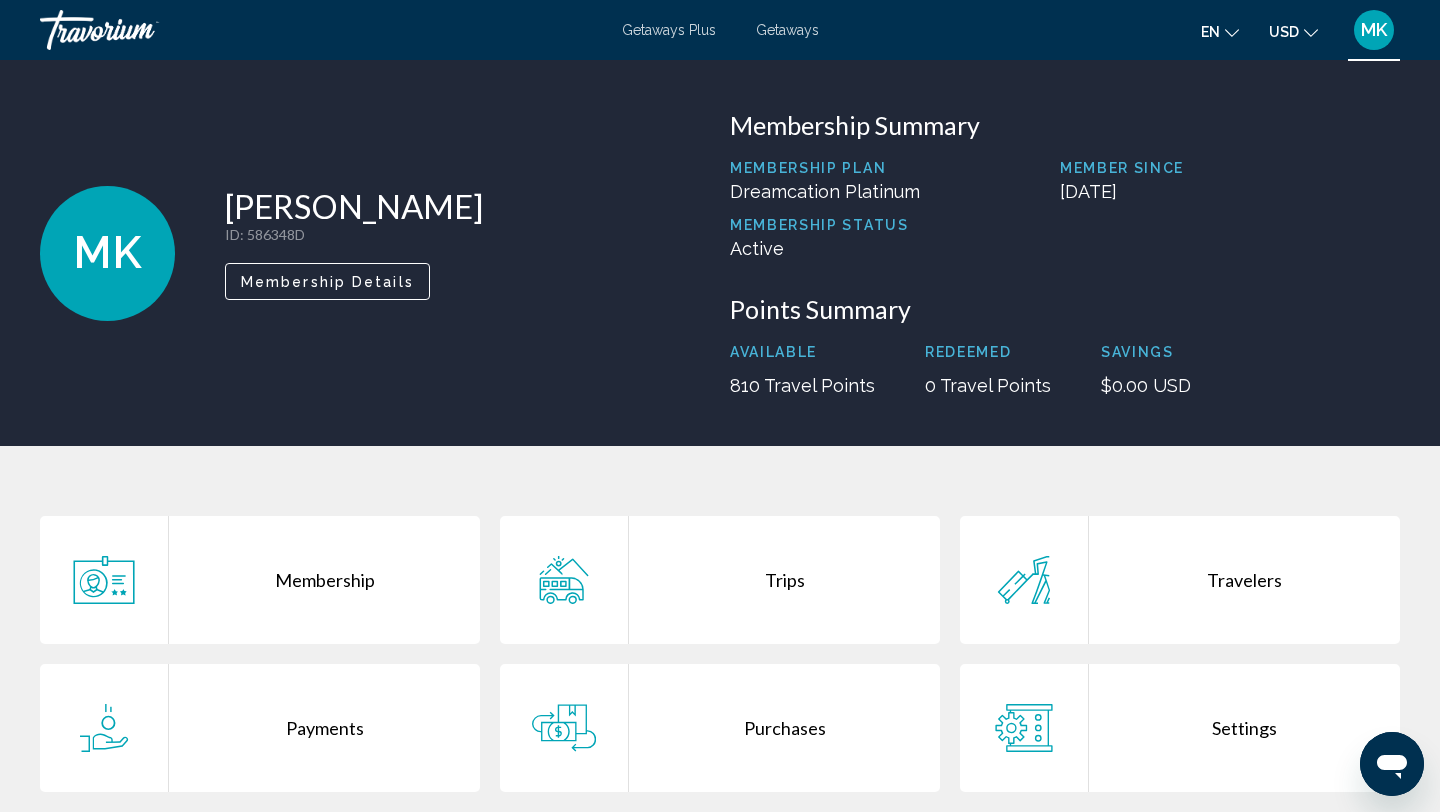 click on "Membership" at bounding box center (324, 580) 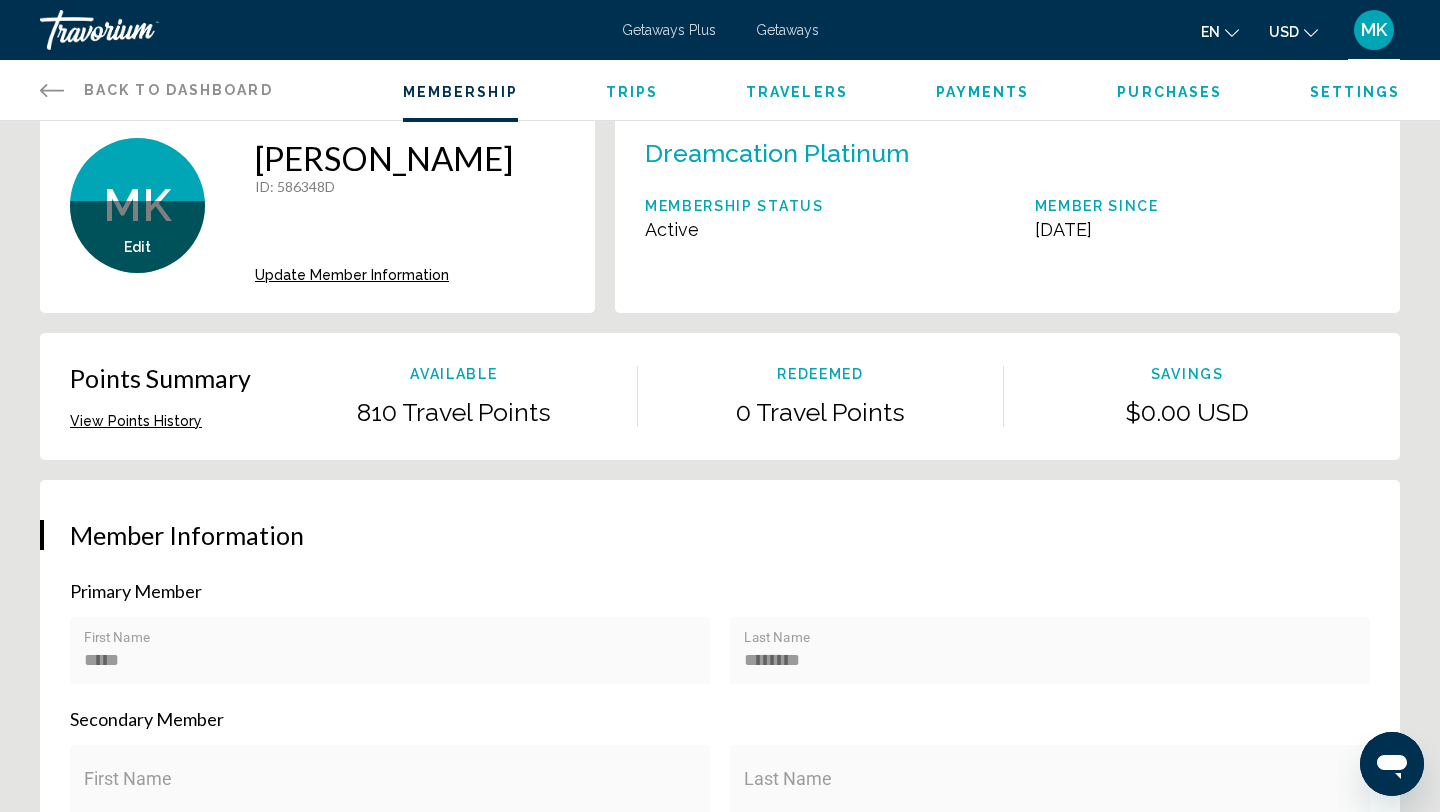 scroll, scrollTop: 0, scrollLeft: 0, axis: both 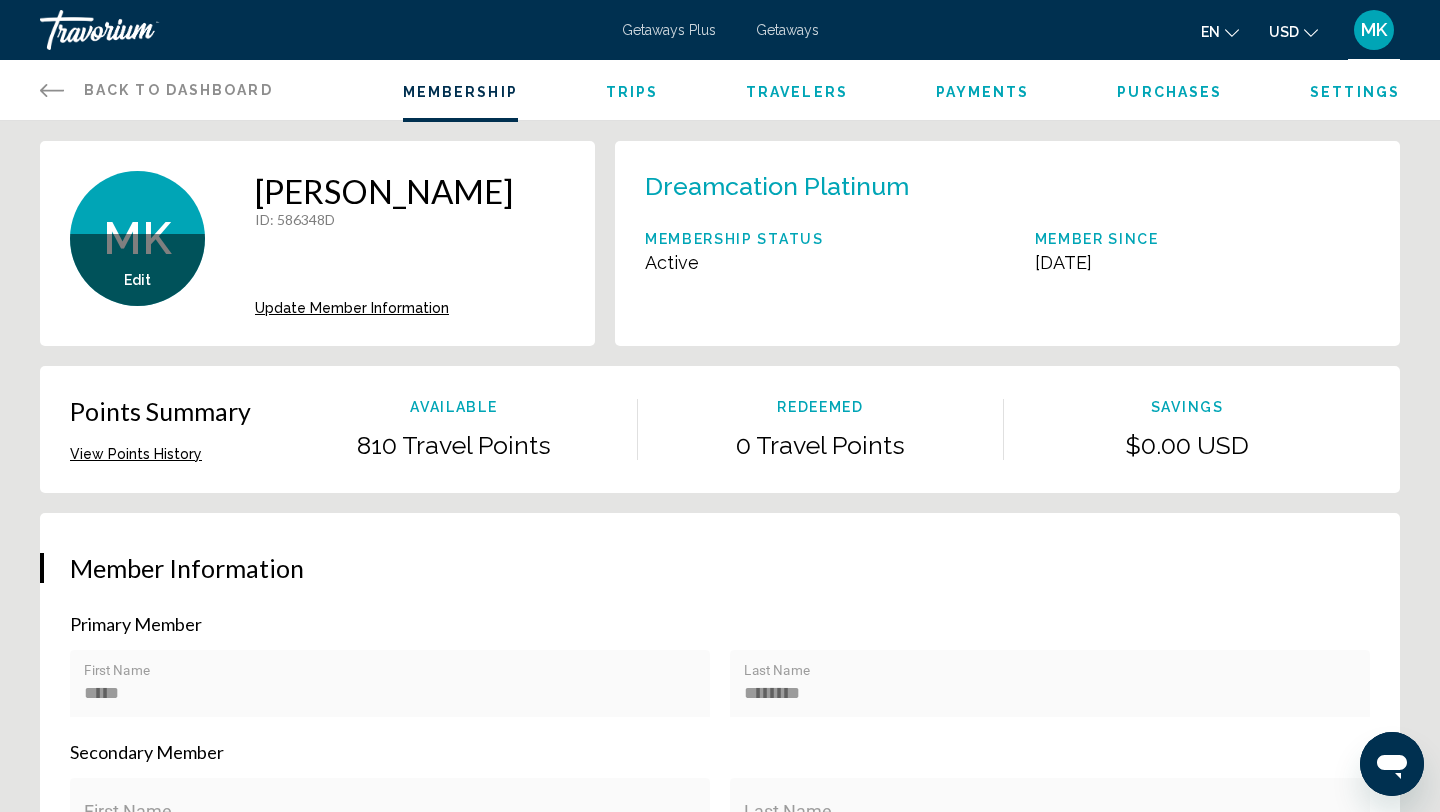 click on "Membership
Trips
Travelers
Payments
Purchases
Settings" at bounding box center (901, 90) 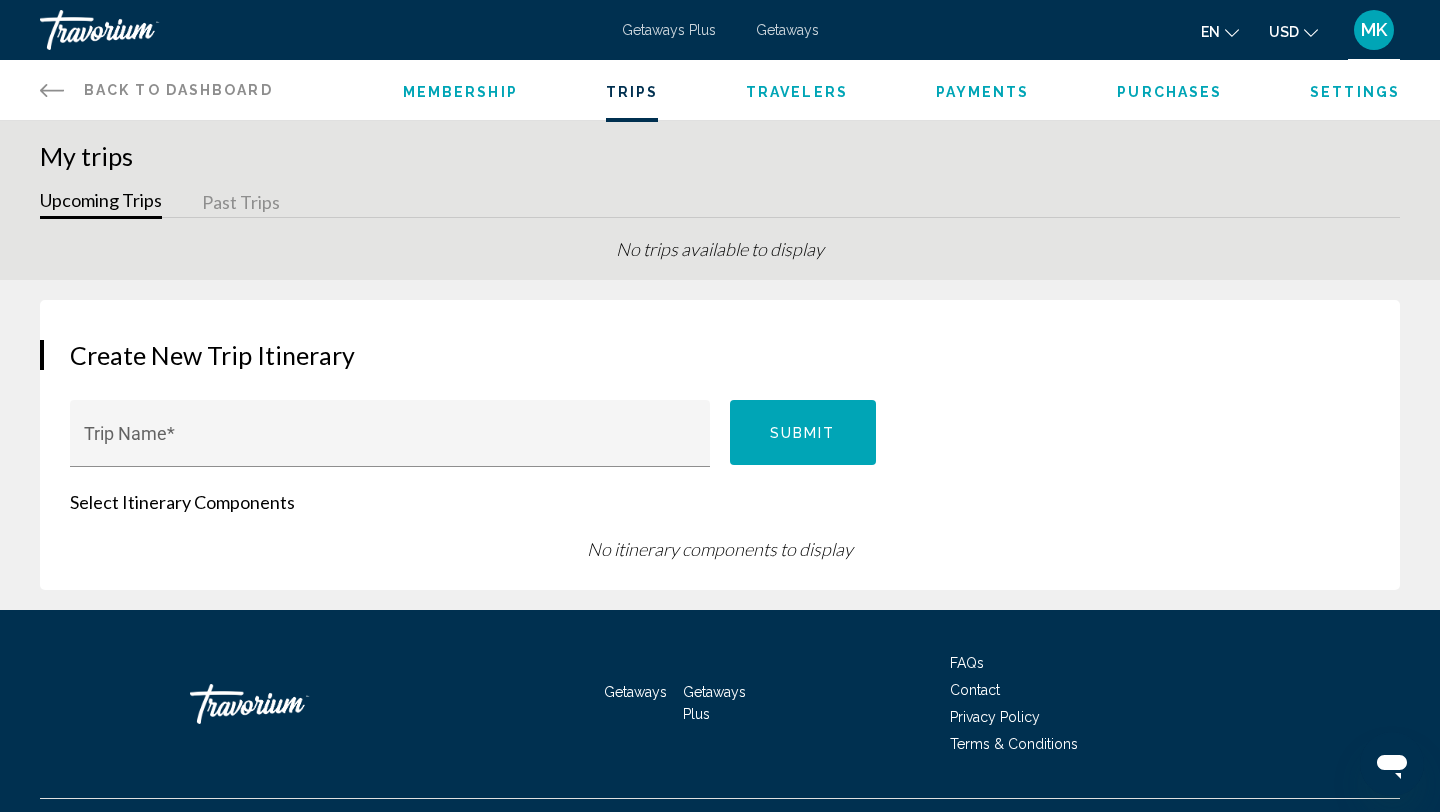 click on "Back to Dashboard Dashboard" at bounding box center (156, 90) 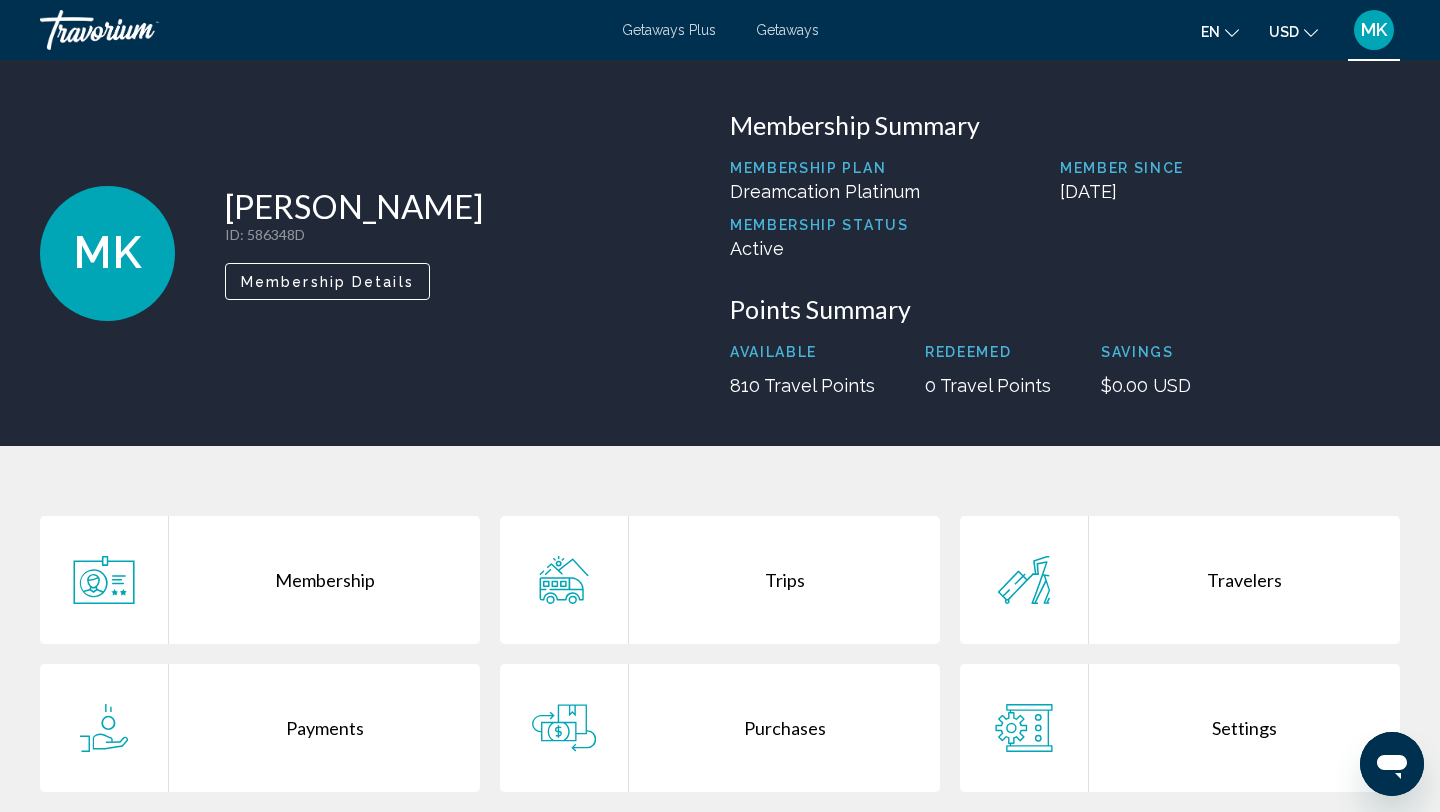 click on "Getaways" at bounding box center (787, 30) 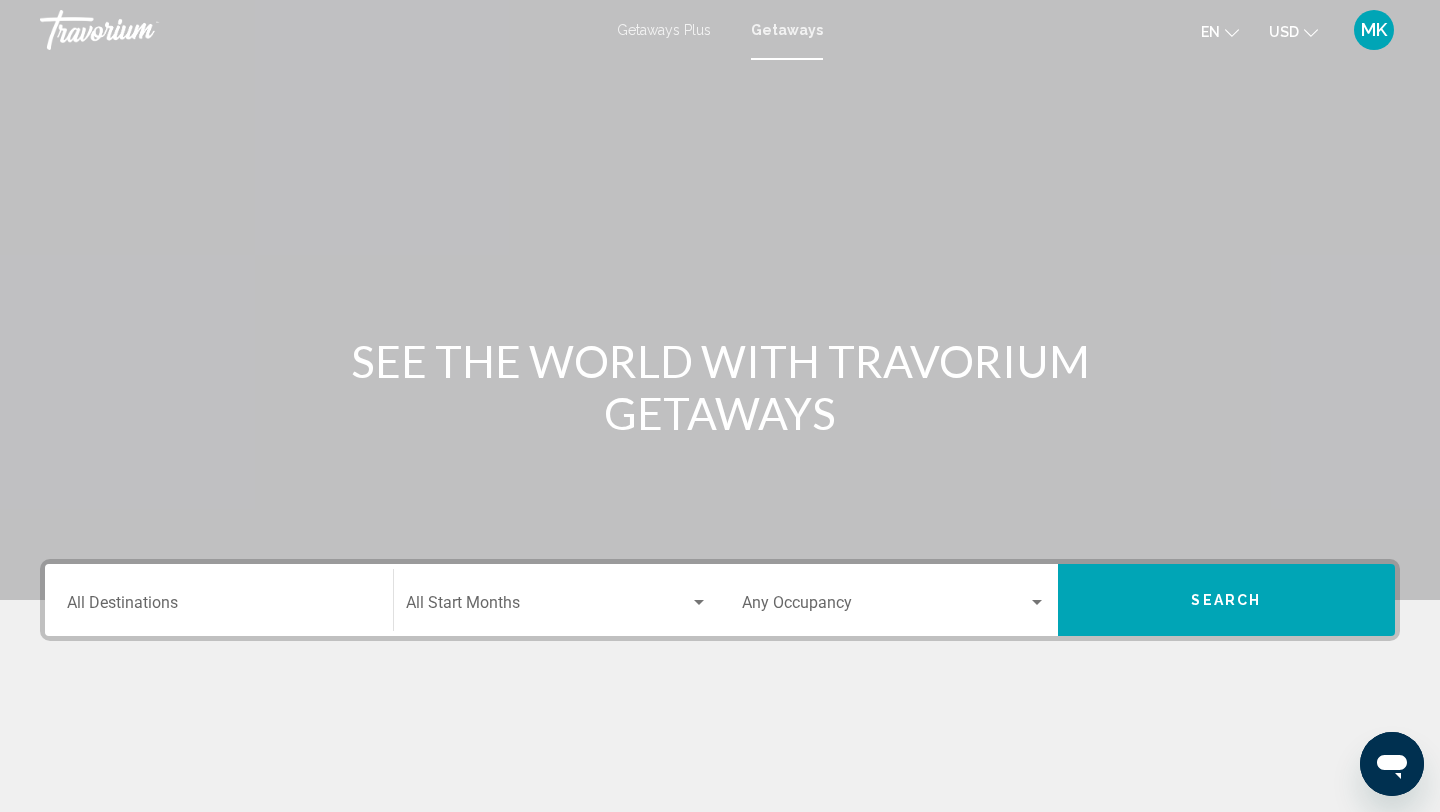 click on "Getaways Plus" at bounding box center [664, 30] 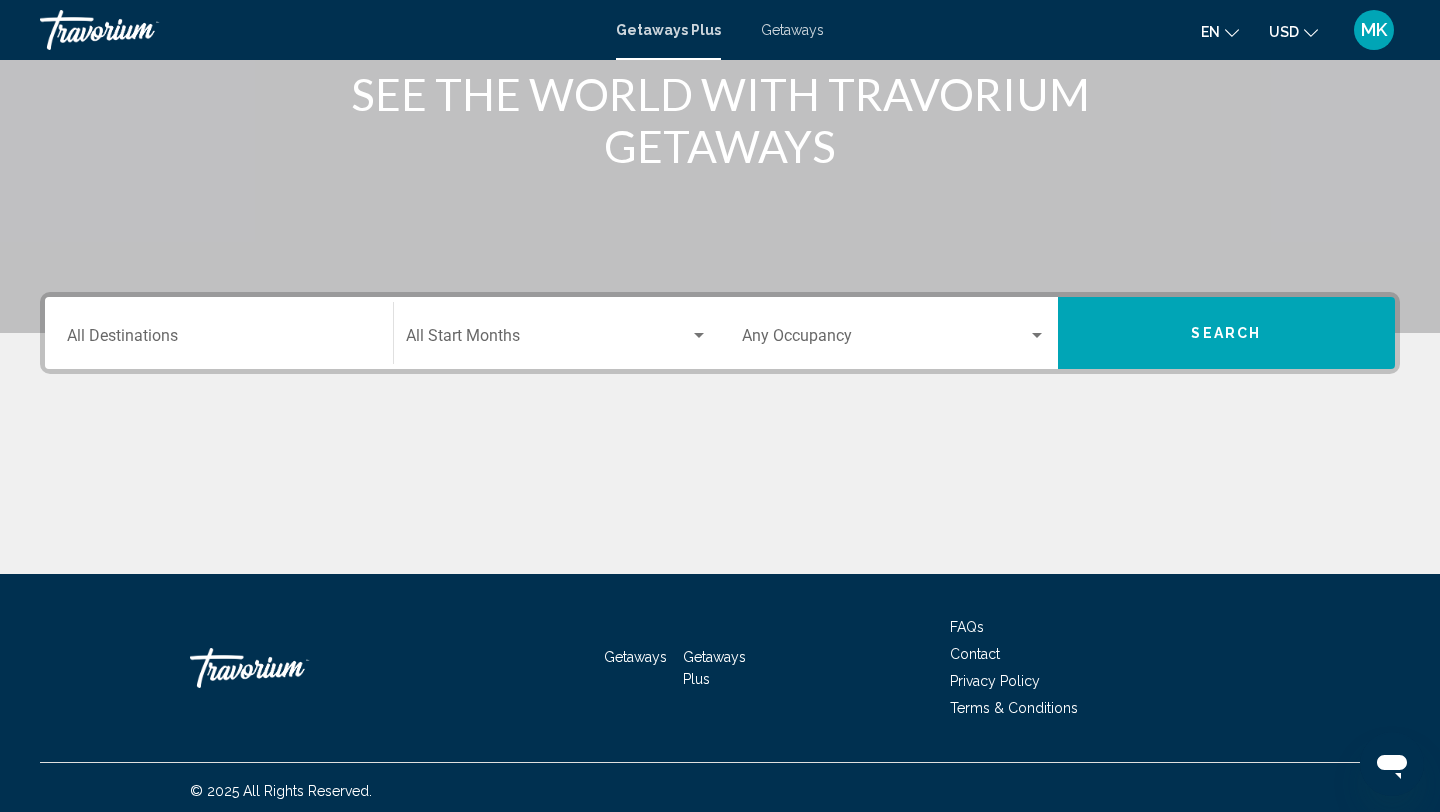 scroll, scrollTop: 274, scrollLeft: 0, axis: vertical 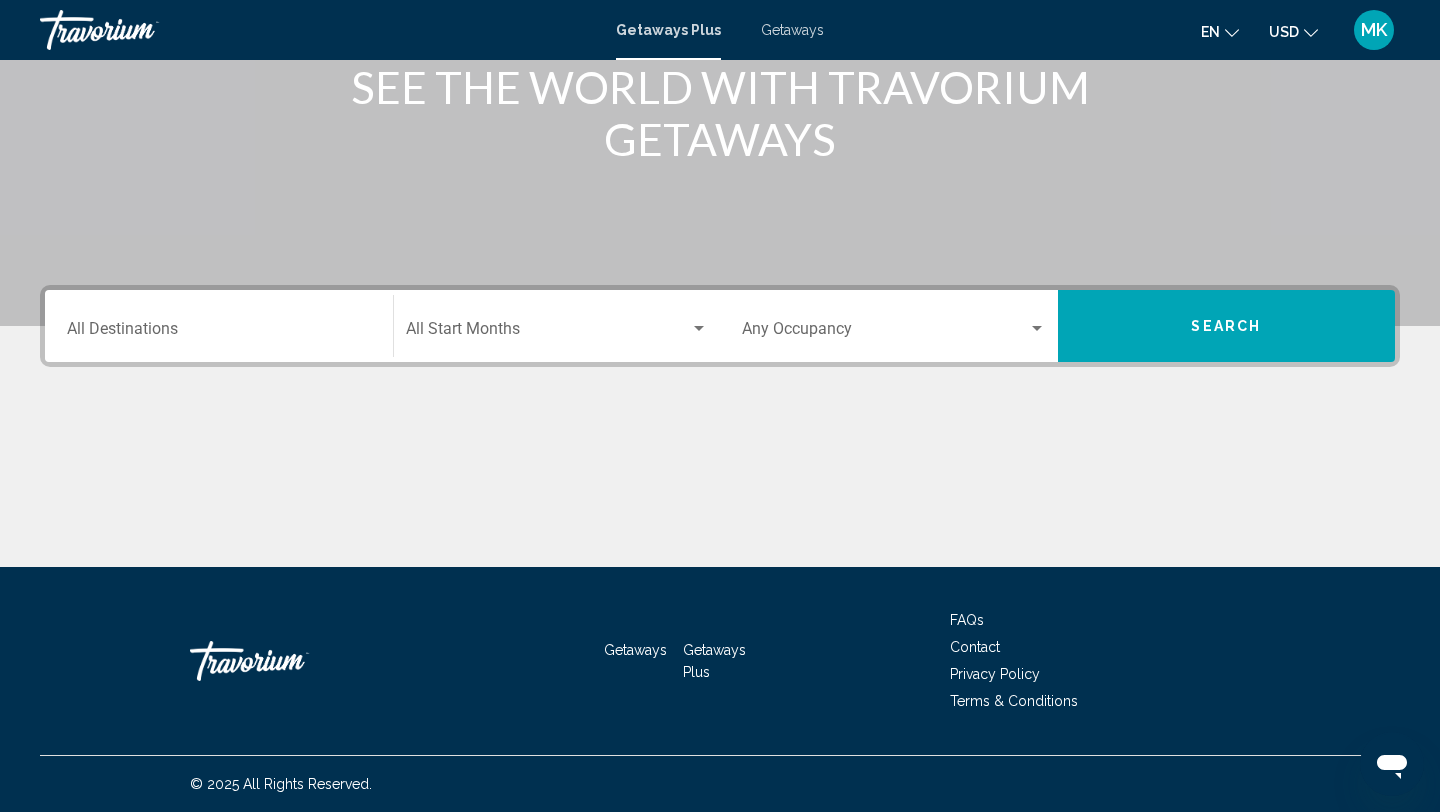 click on "Destination All Destinations" at bounding box center (219, 326) 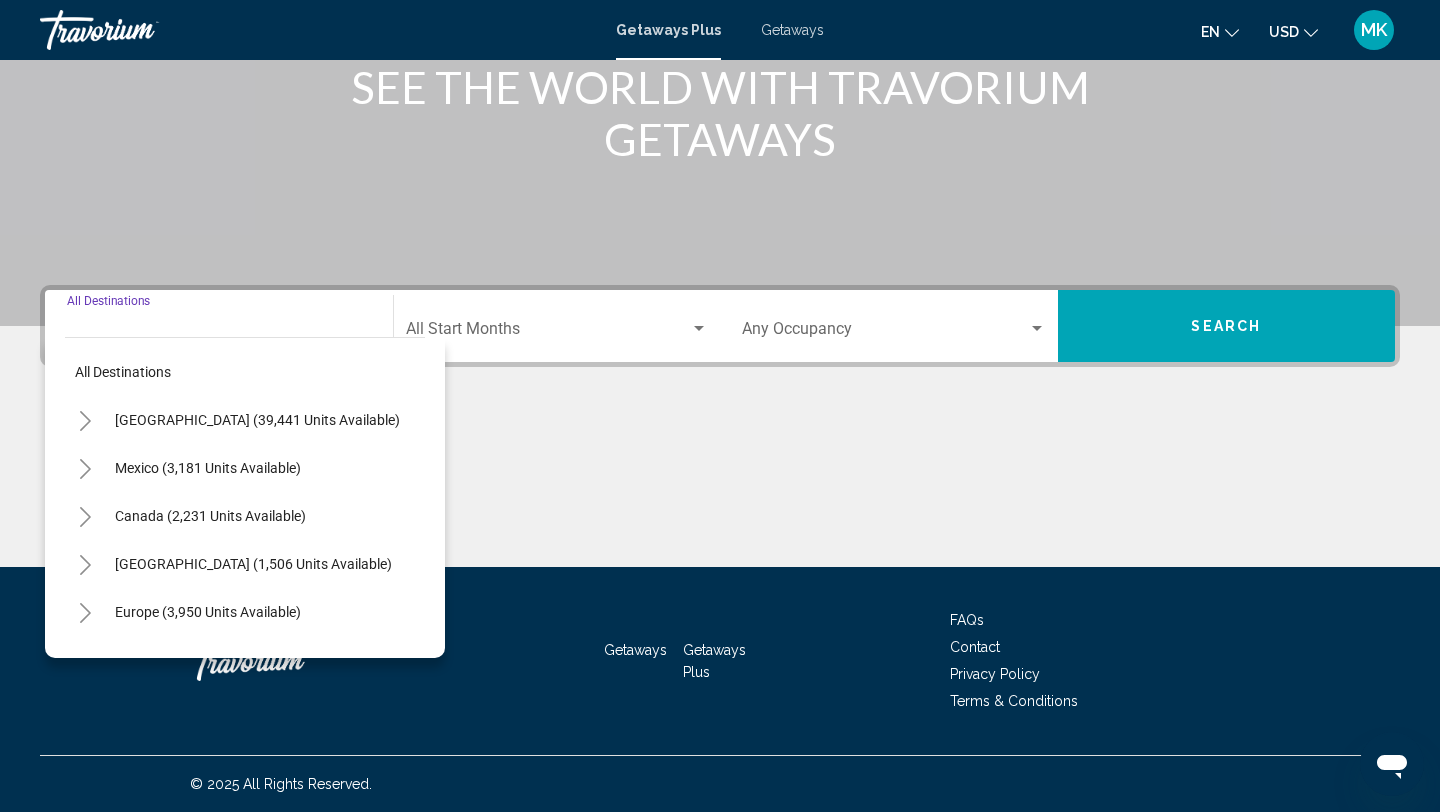 click on "Start Month All Start Months" 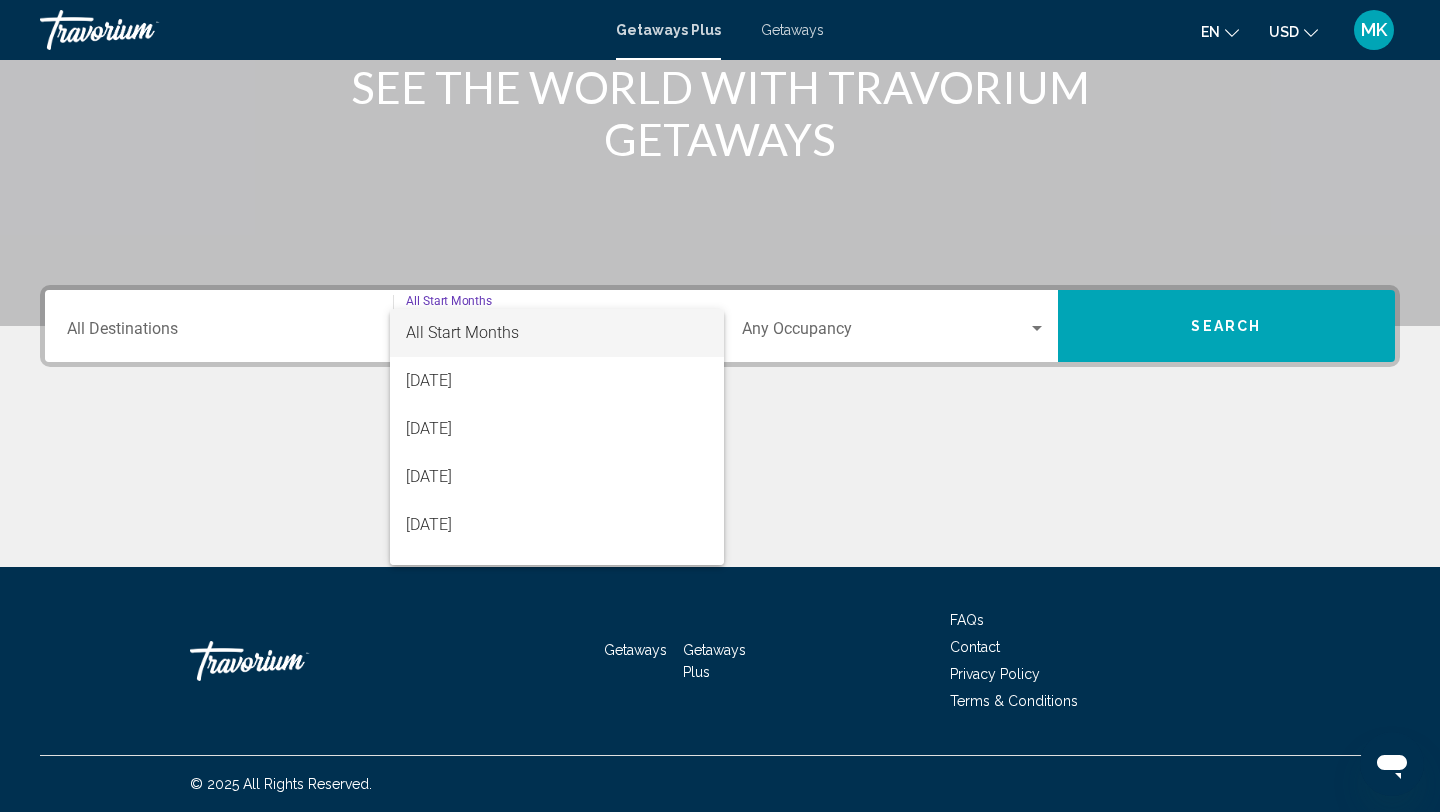 click at bounding box center [720, 406] 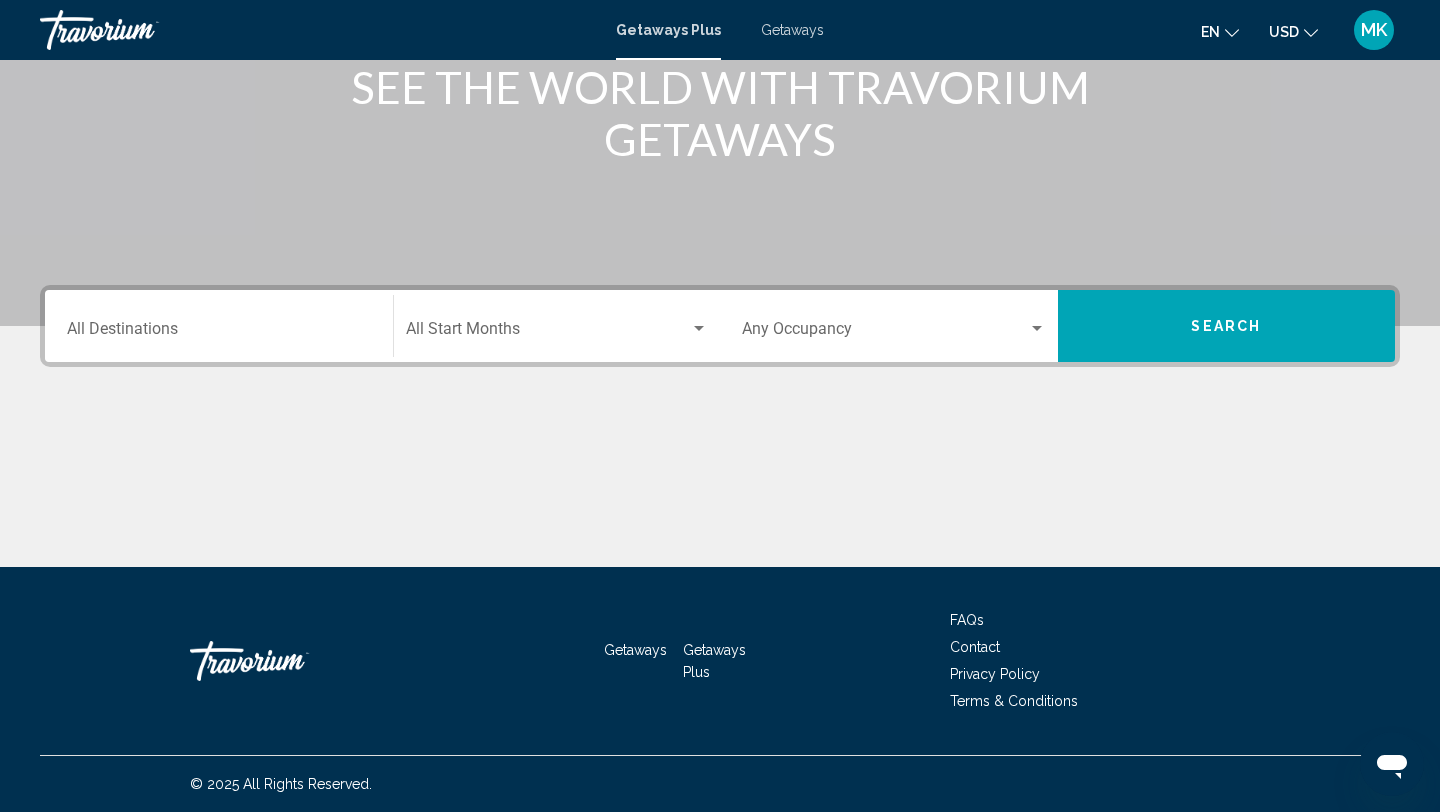 scroll, scrollTop: 0, scrollLeft: 0, axis: both 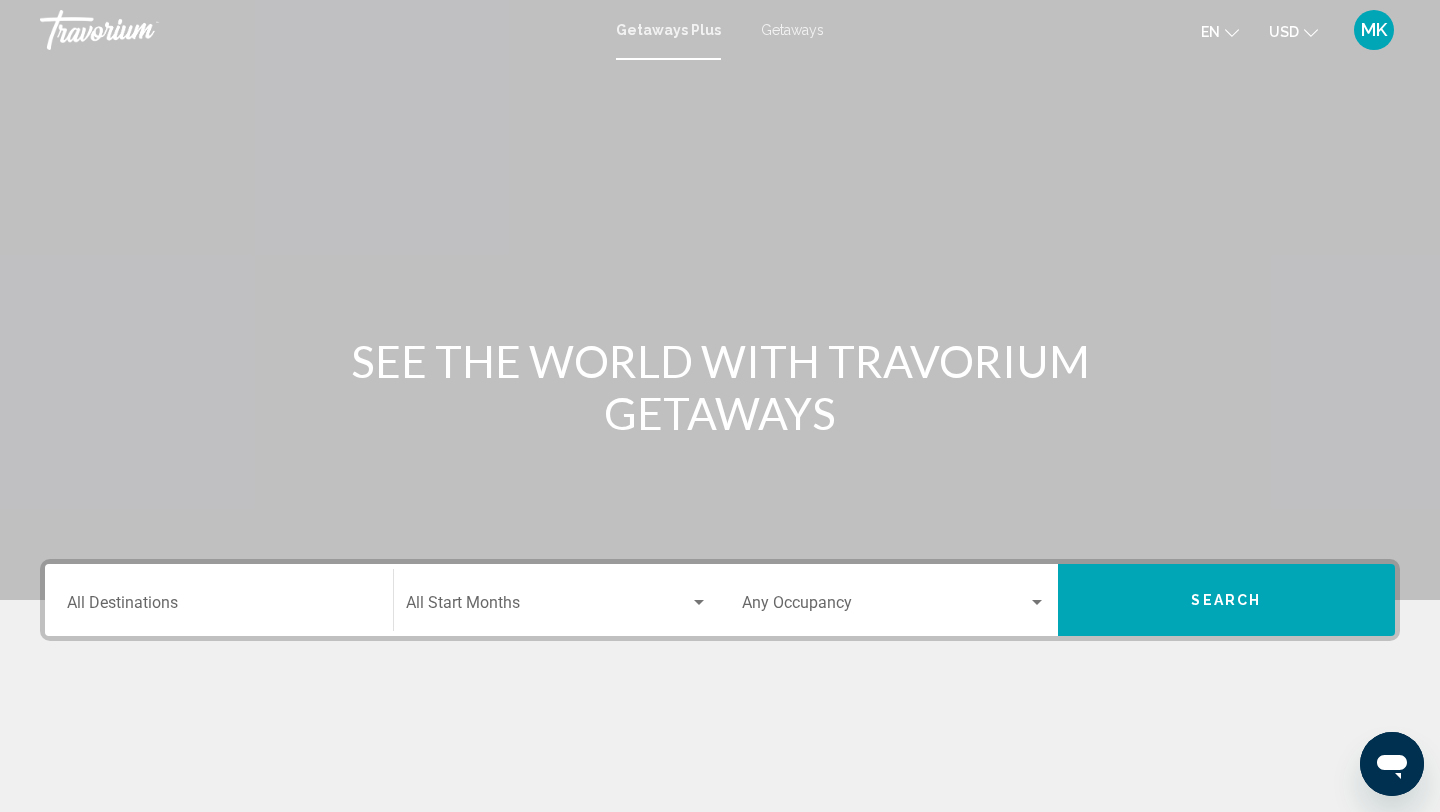 click on "MK" at bounding box center (1374, 30) 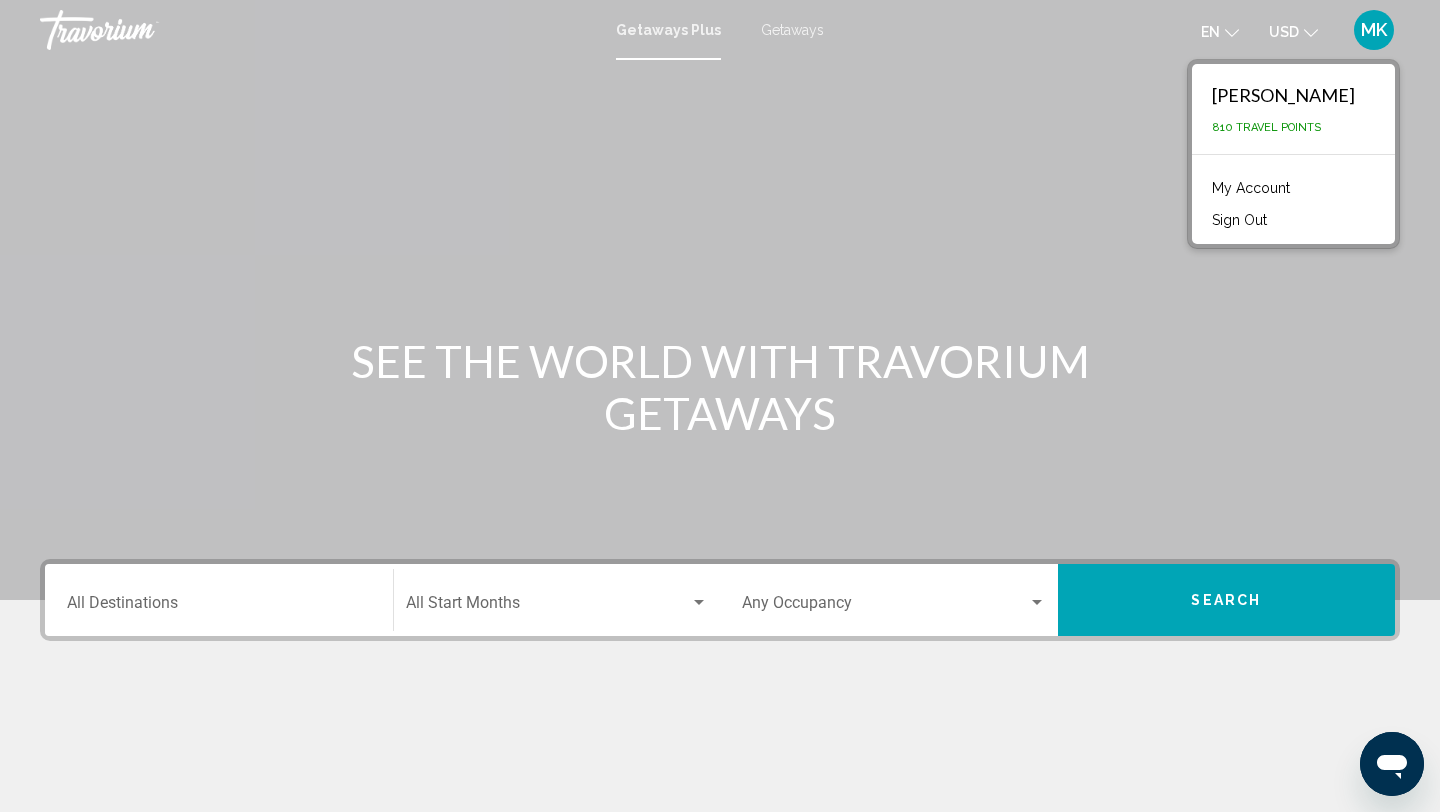 click at bounding box center [140, 30] 